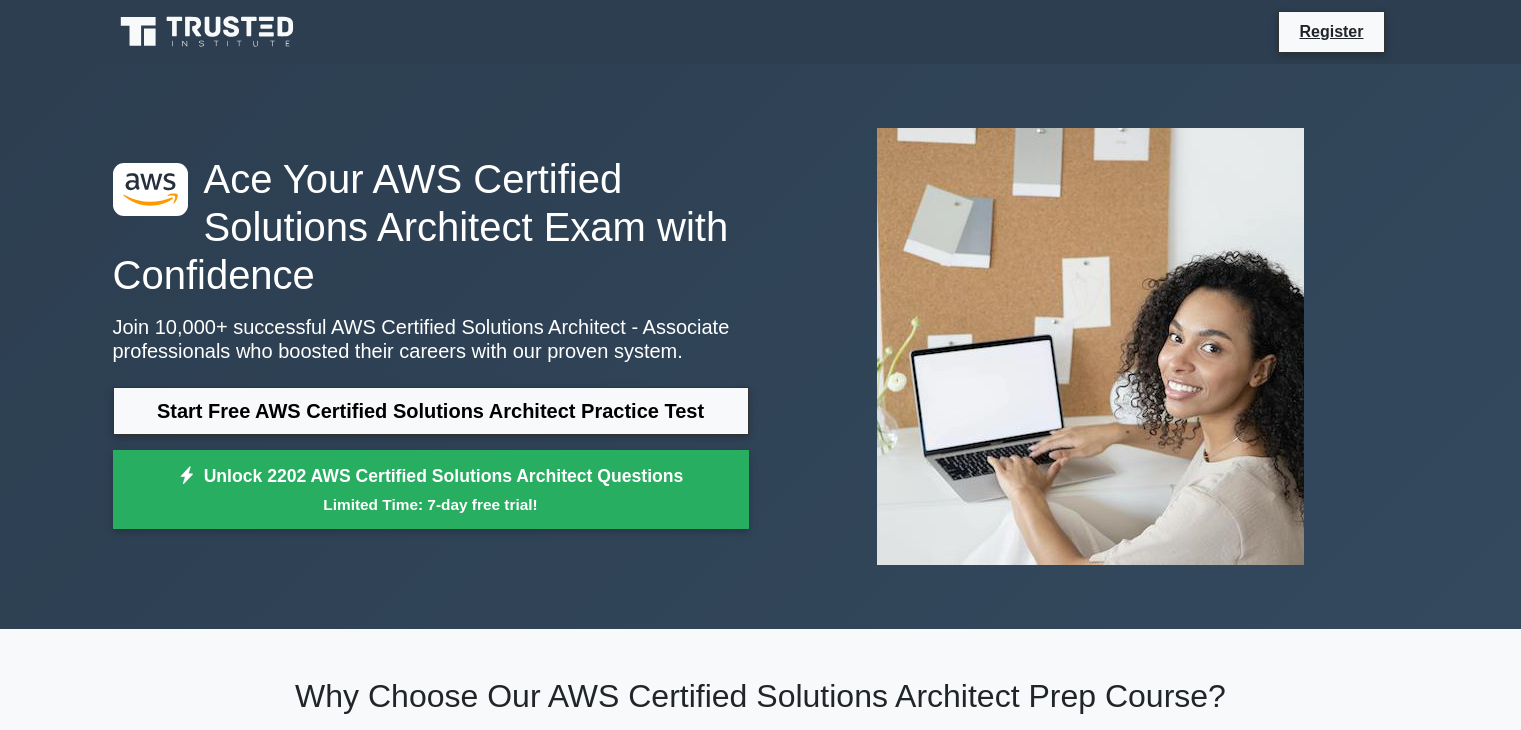 scroll, scrollTop: 0, scrollLeft: 0, axis: both 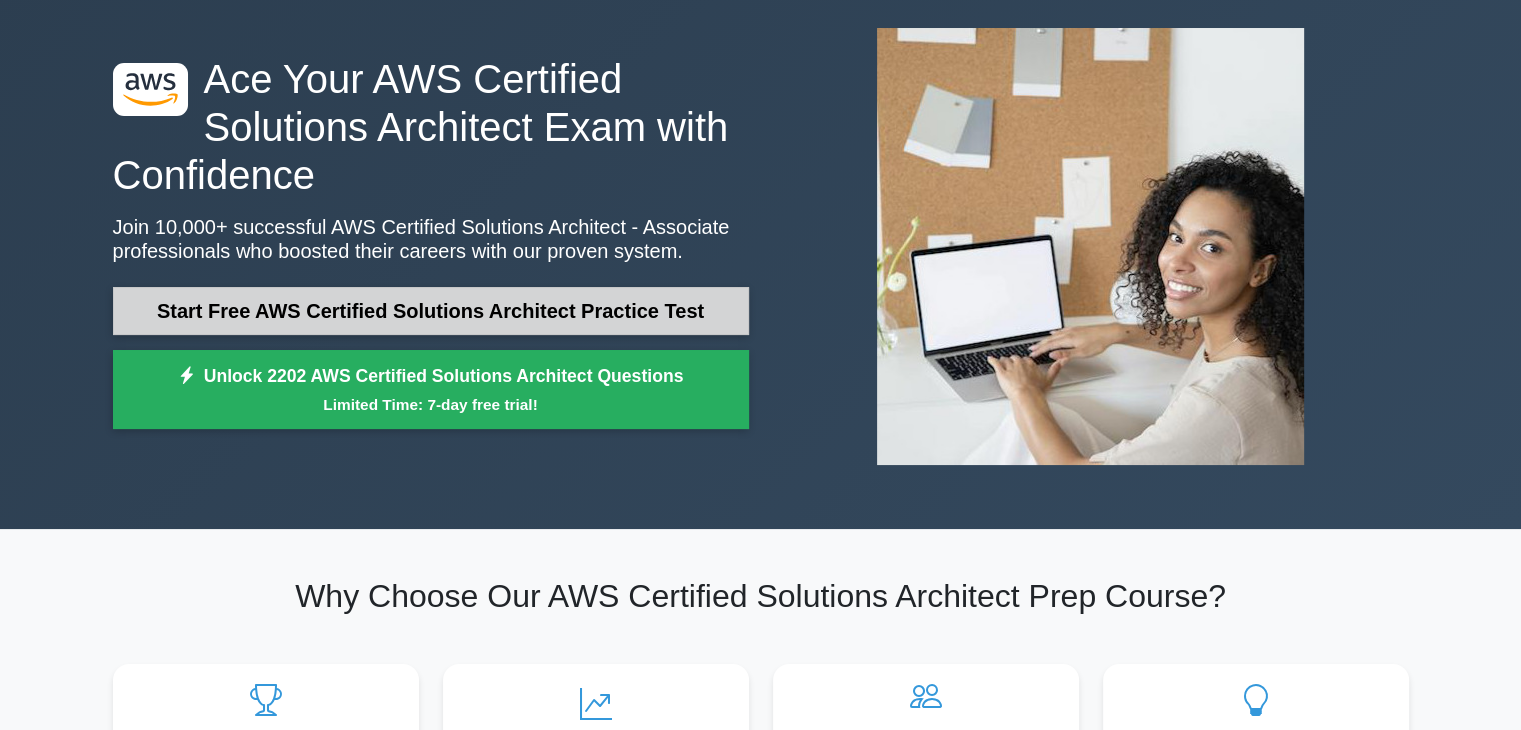 click on "Start Free AWS Certified Solutions Architect Practice Test" at bounding box center [431, 311] 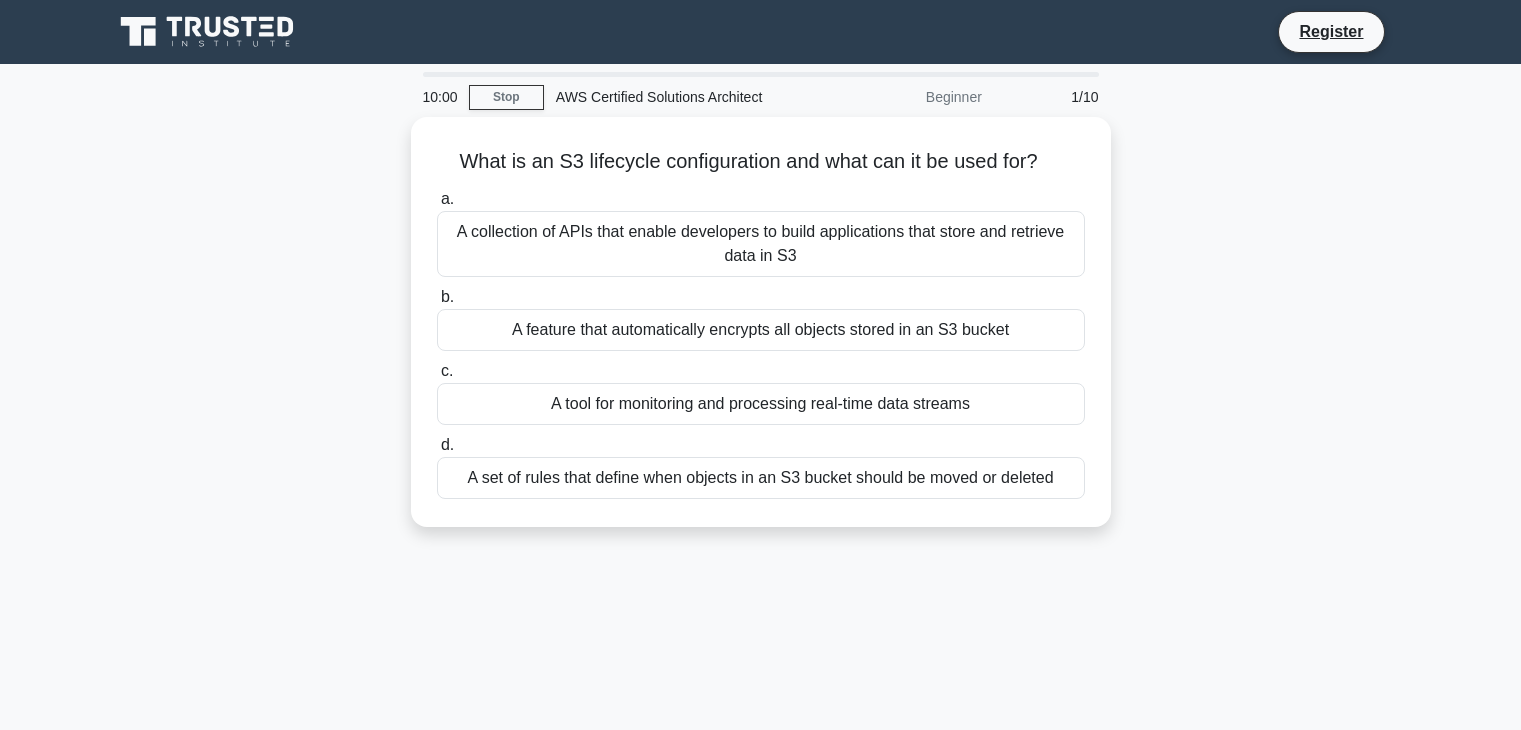 scroll, scrollTop: 0, scrollLeft: 0, axis: both 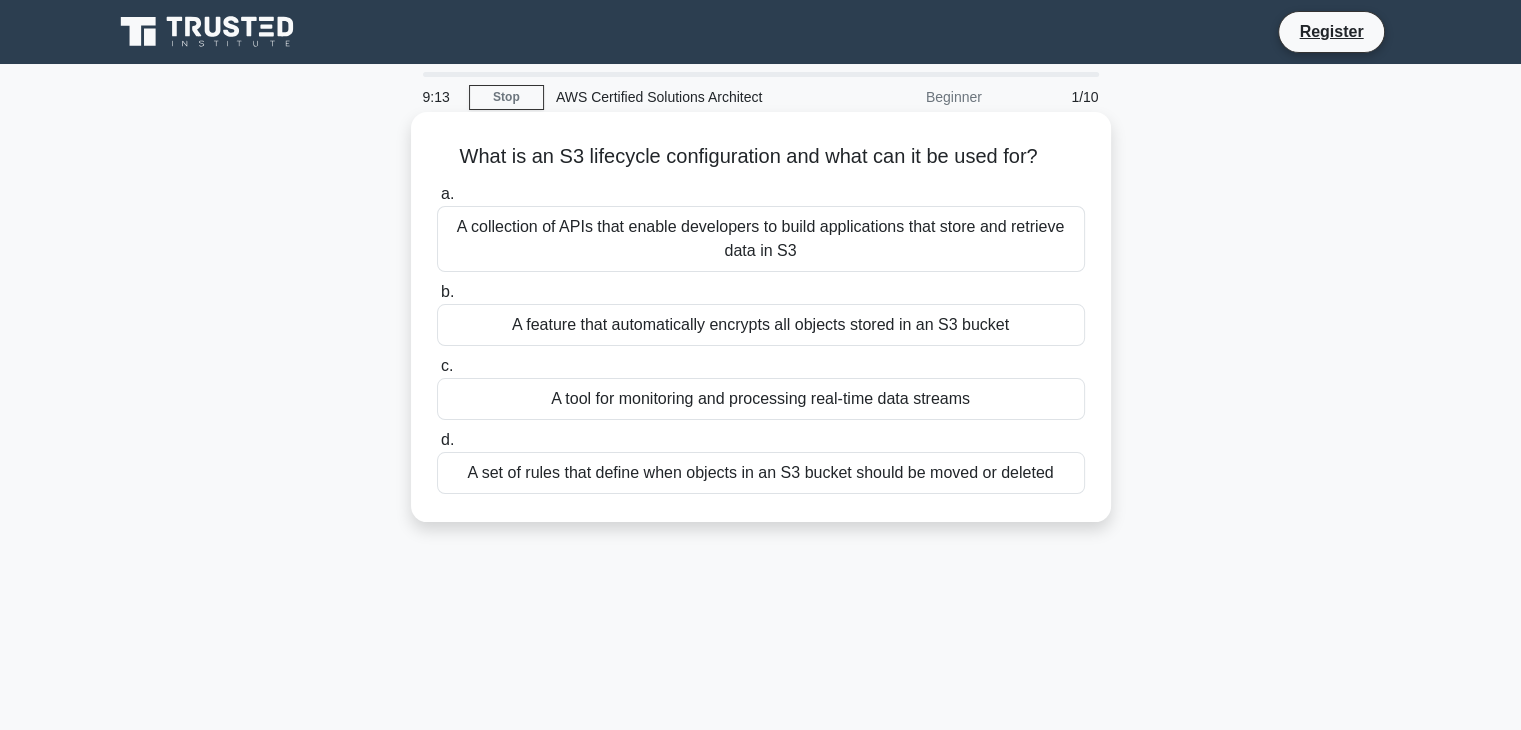 click on "A collection of APIs that enable developers to build applications that store and retrieve data in S3" at bounding box center (761, 239) 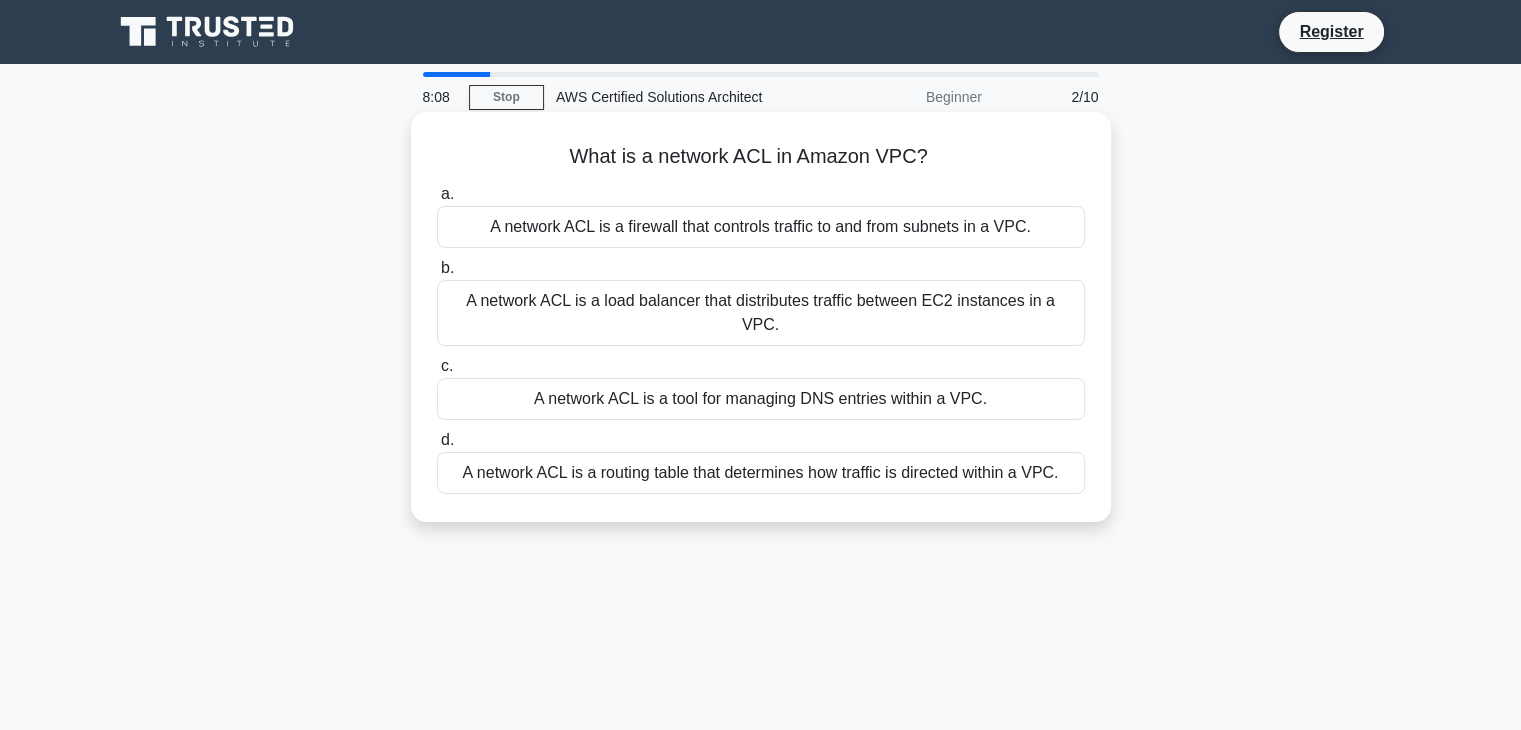 click on "A network ACL is a firewall that controls traffic to and from subnets in a VPC." at bounding box center (761, 227) 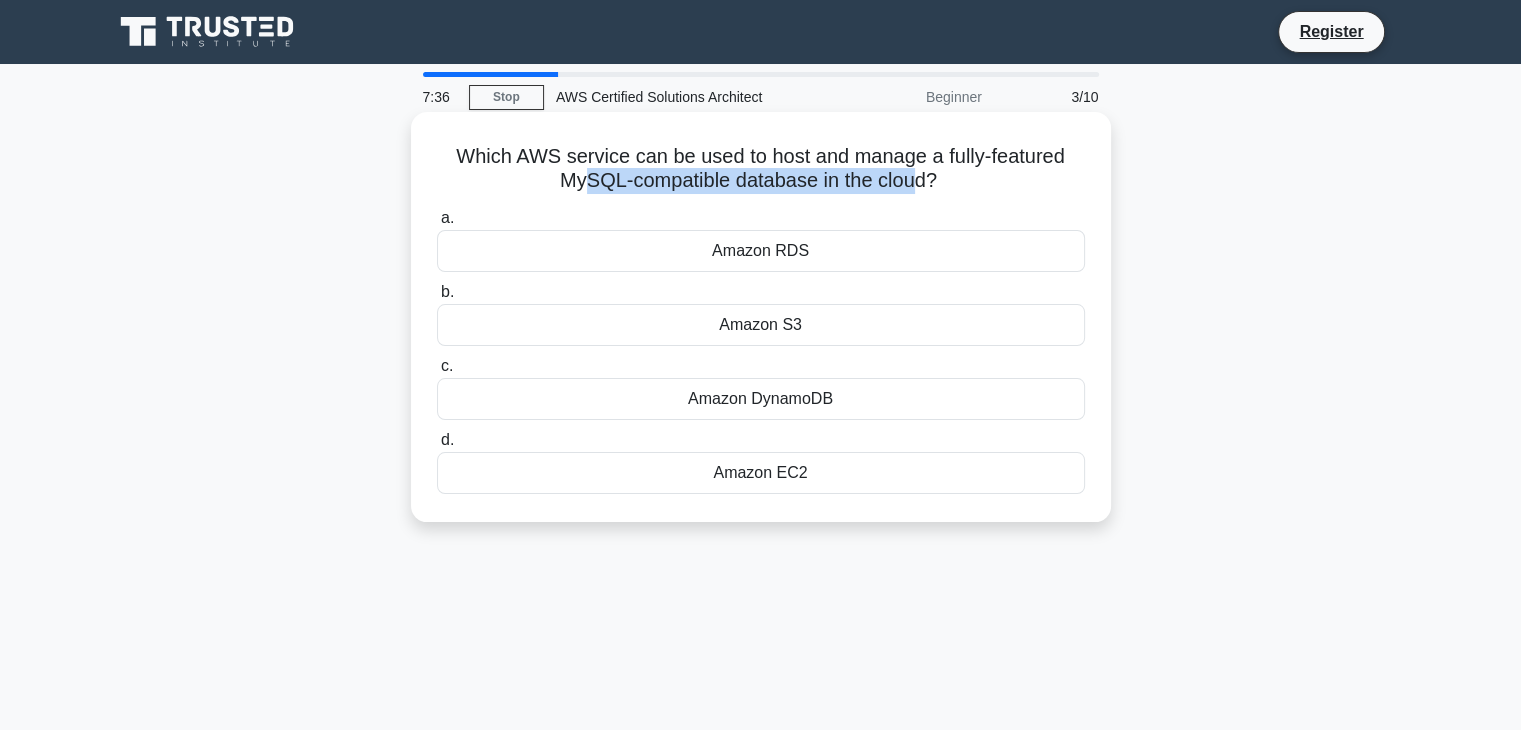 drag, startPoint x: 580, startPoint y: 180, endPoint x: 921, endPoint y: 175, distance: 341.03665 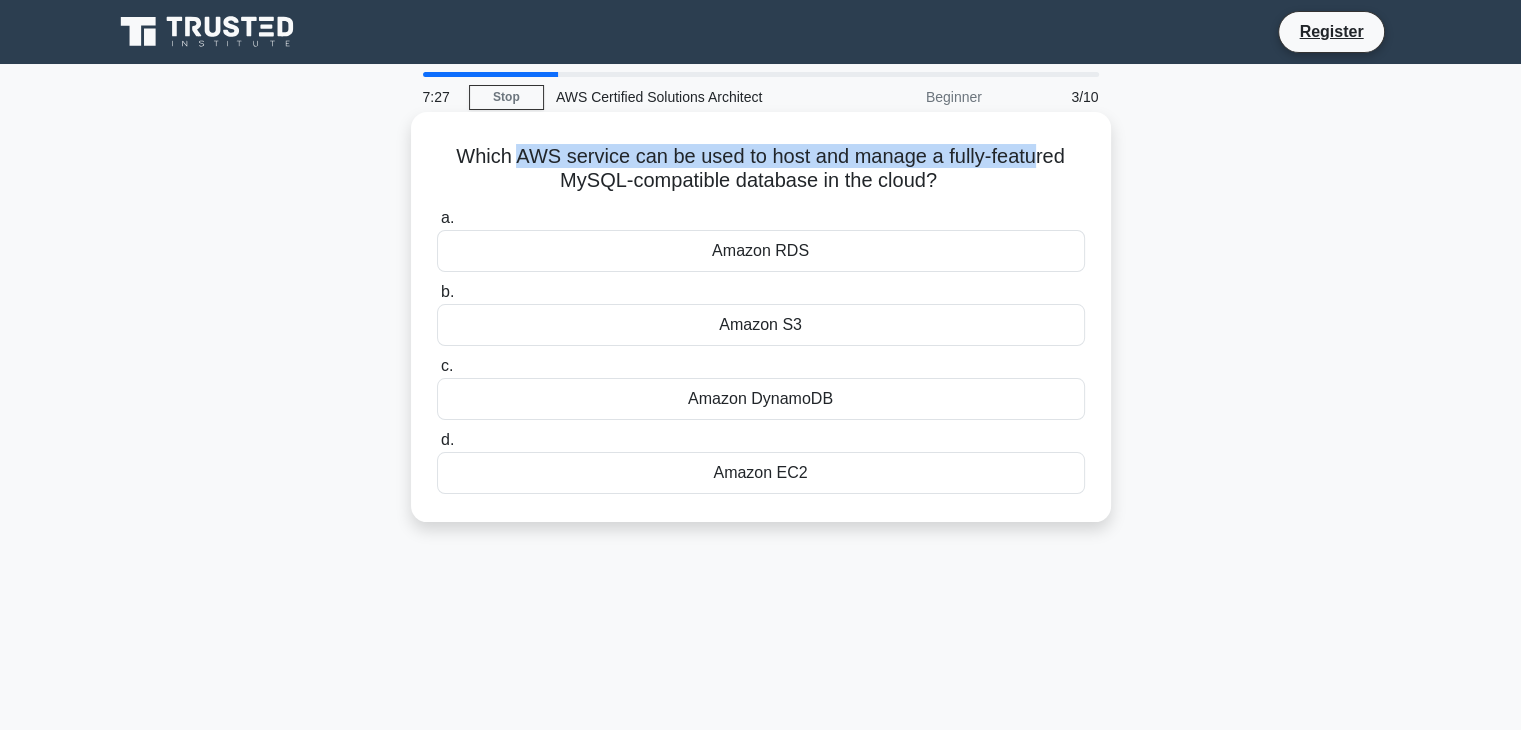 drag, startPoint x: 518, startPoint y: 152, endPoint x: 1037, endPoint y: 159, distance: 519.0472 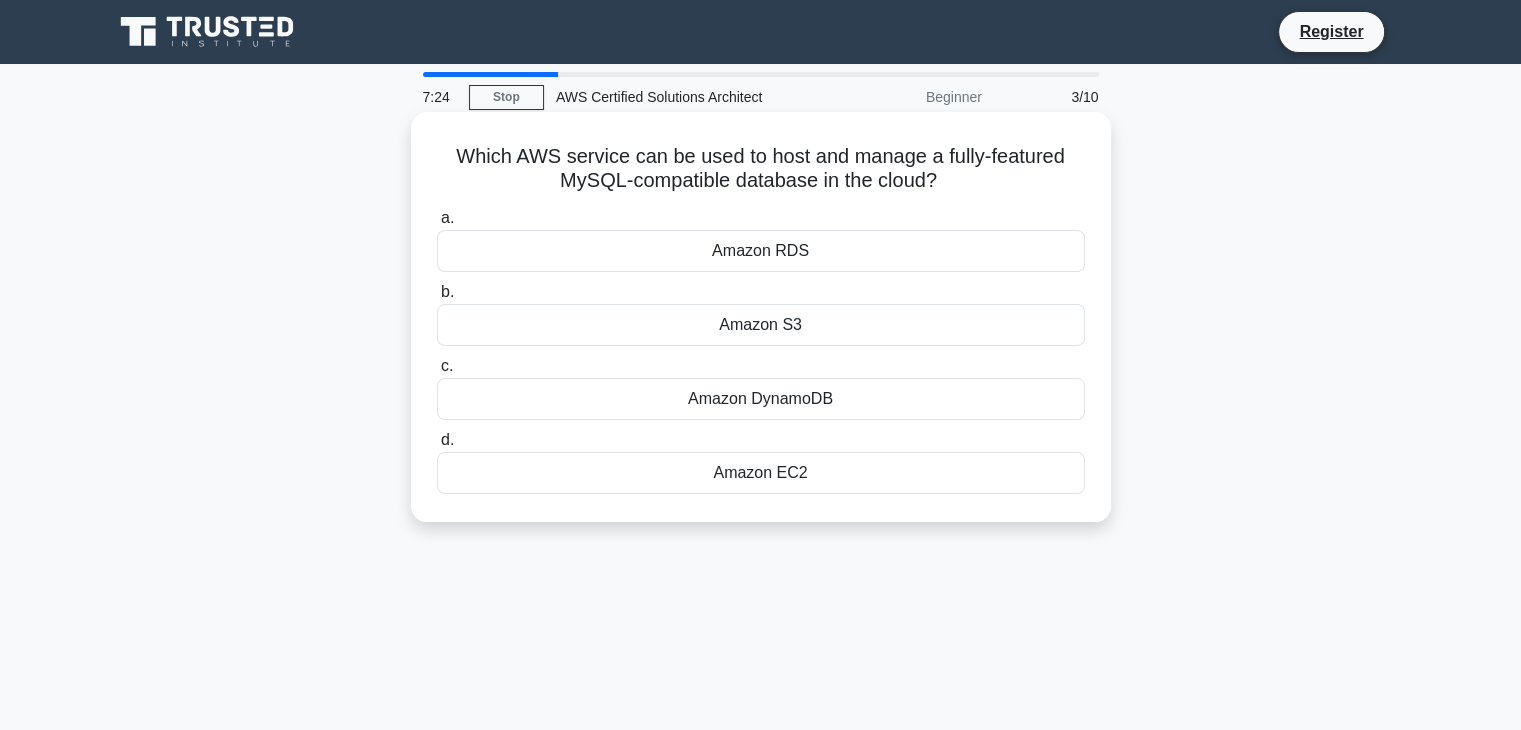 click on "Amazon DynamoDB" at bounding box center [761, 399] 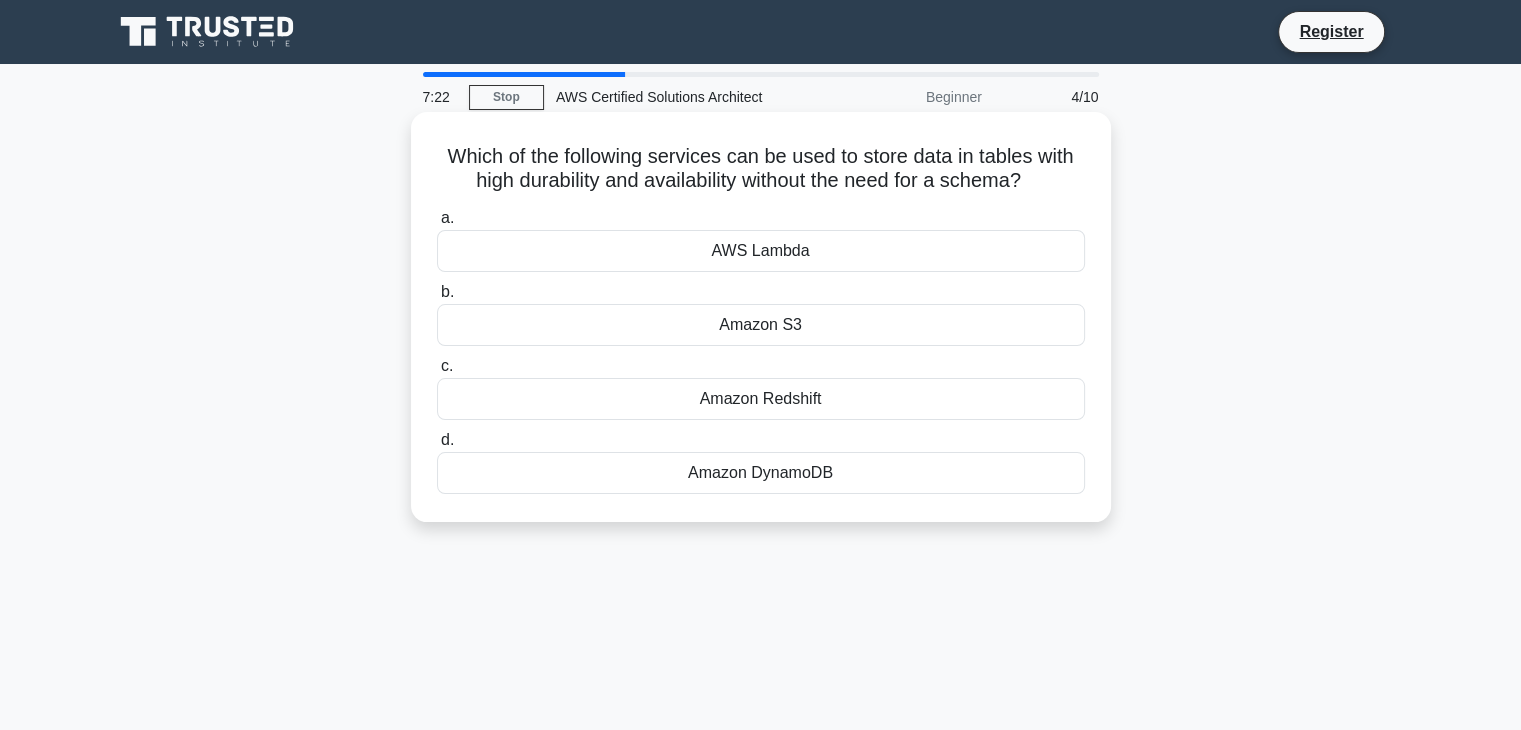 click on "Amazon S3" at bounding box center (761, 325) 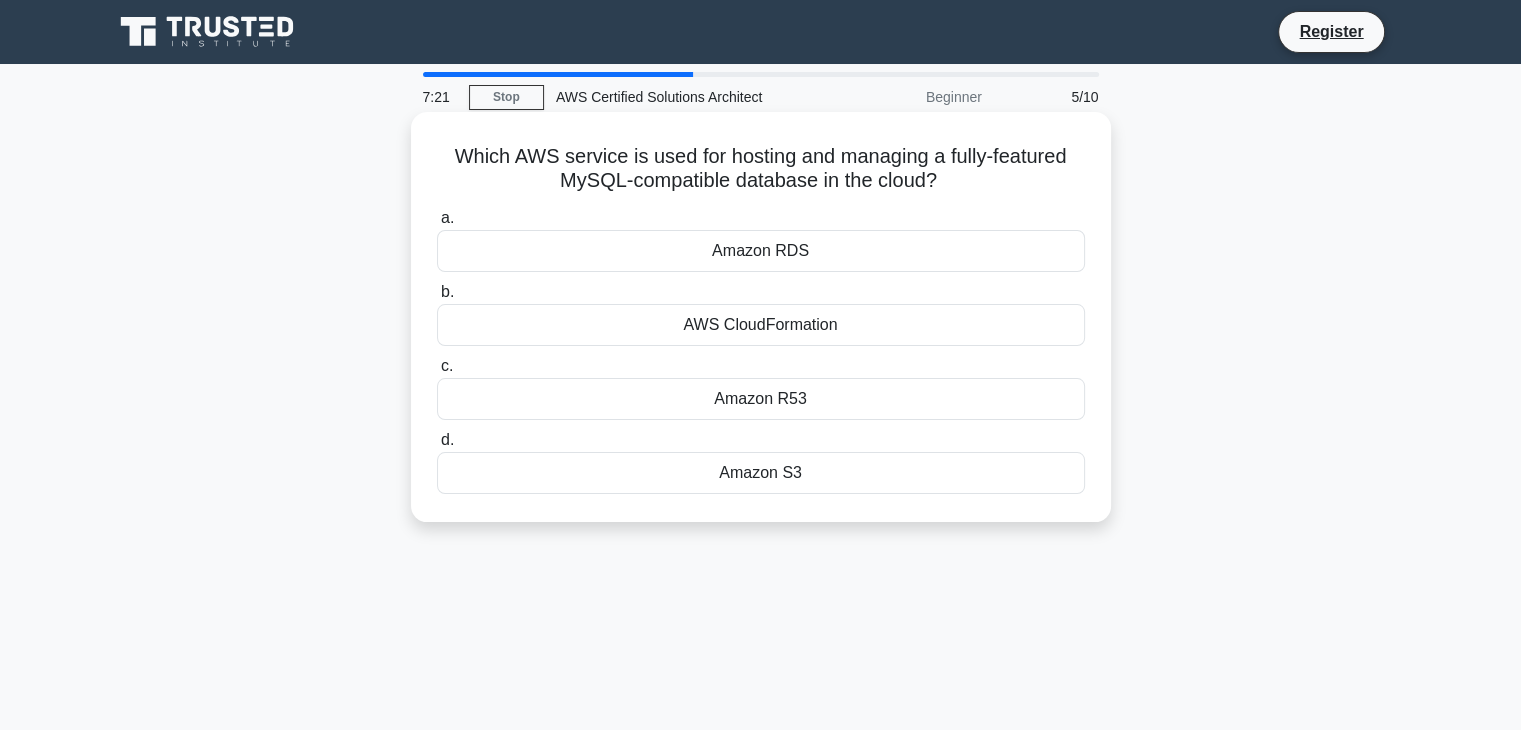 click on "Amazon R53" at bounding box center (761, 399) 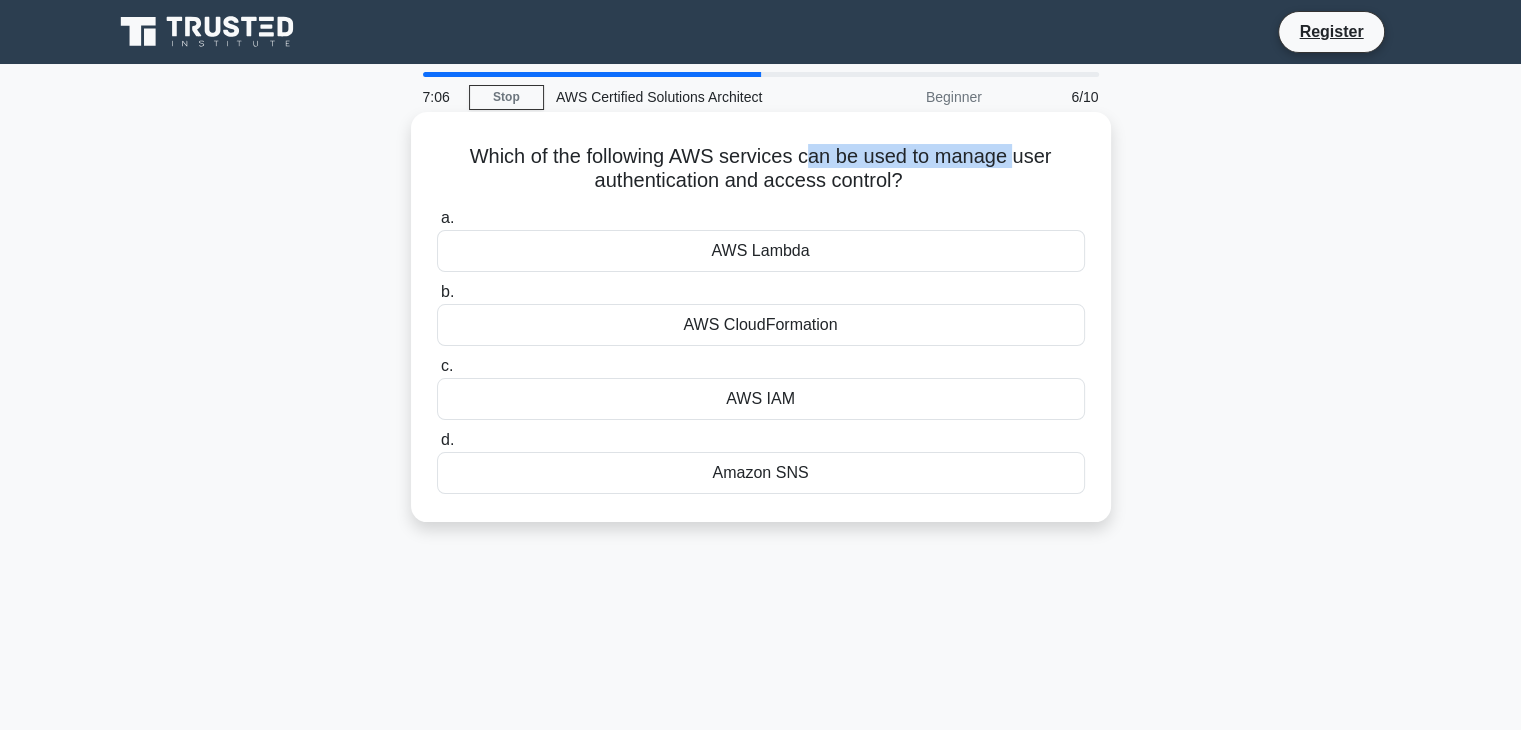 drag, startPoint x: 812, startPoint y: 160, endPoint x: 1020, endPoint y: 158, distance: 208.00961 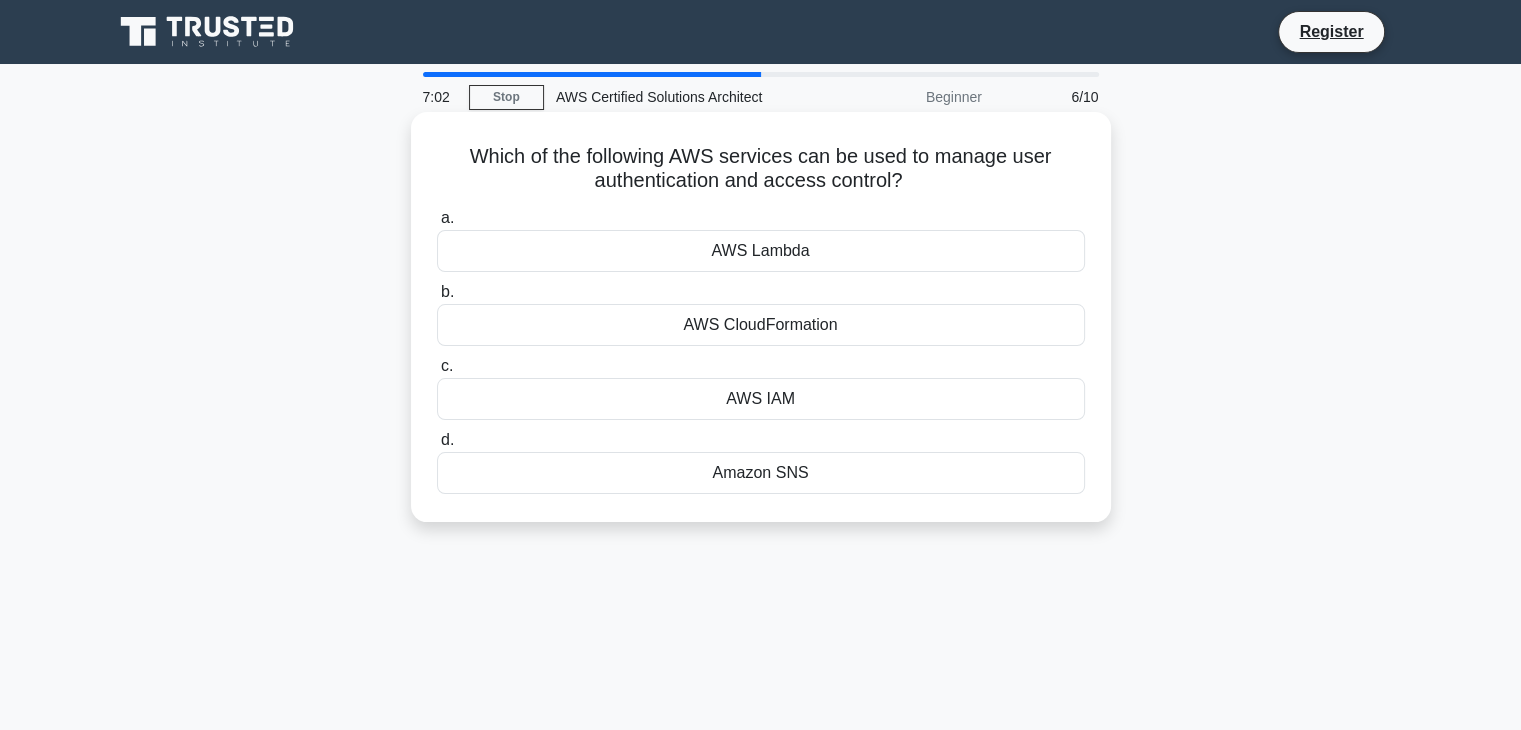 click on "AWS IAM" at bounding box center (761, 399) 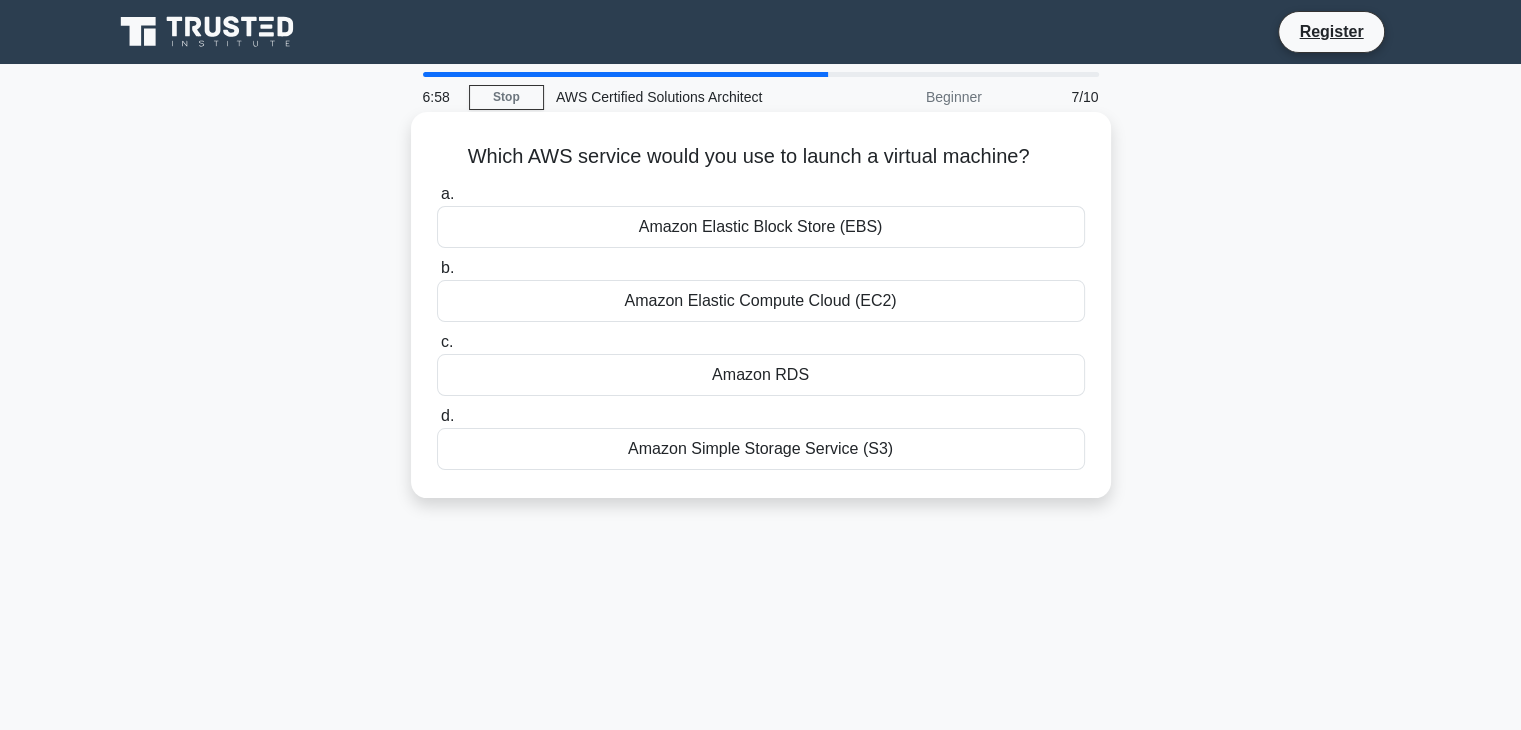 click on "Amazon Elastic Compute Cloud (EC2)" at bounding box center (761, 301) 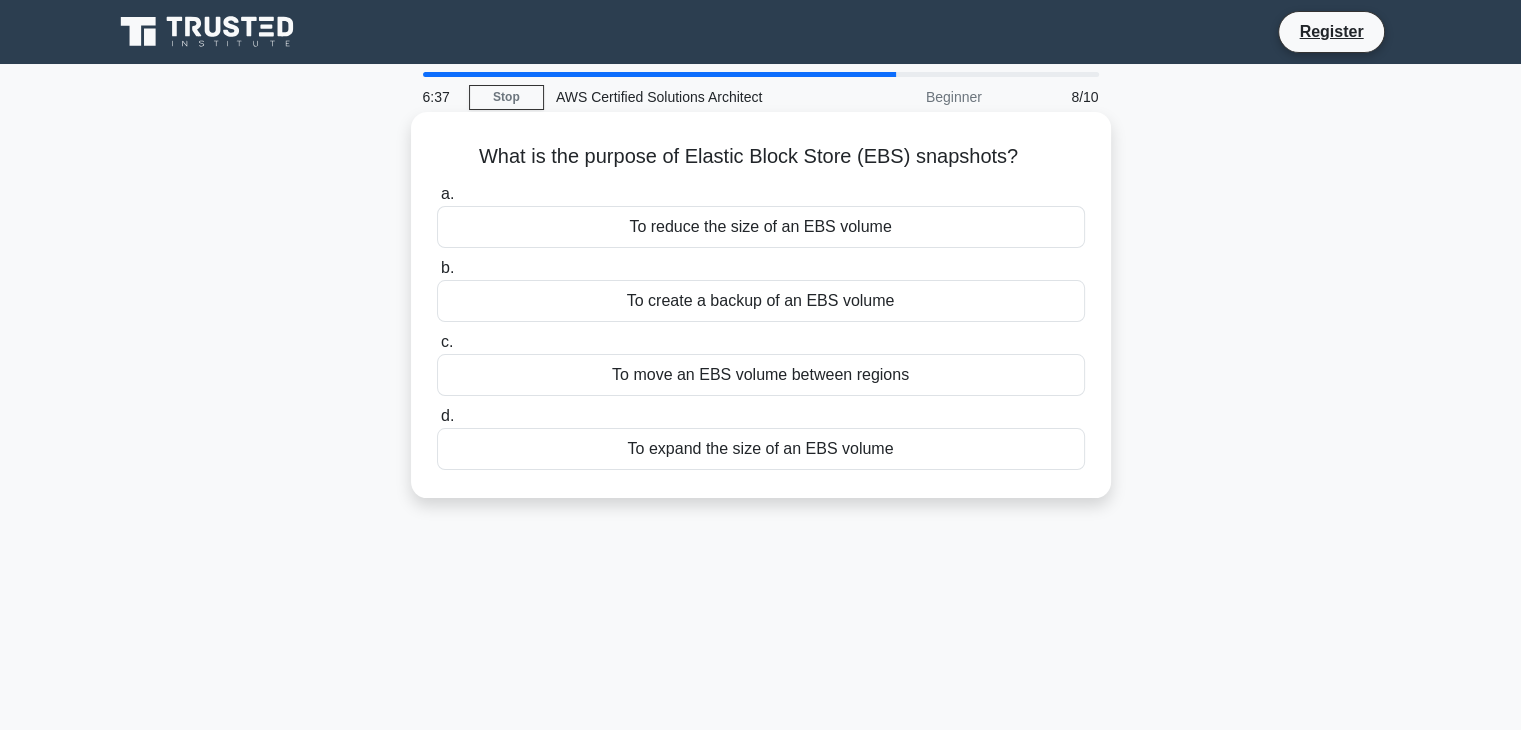 click on "To expand the size of an EBS volume" at bounding box center (761, 449) 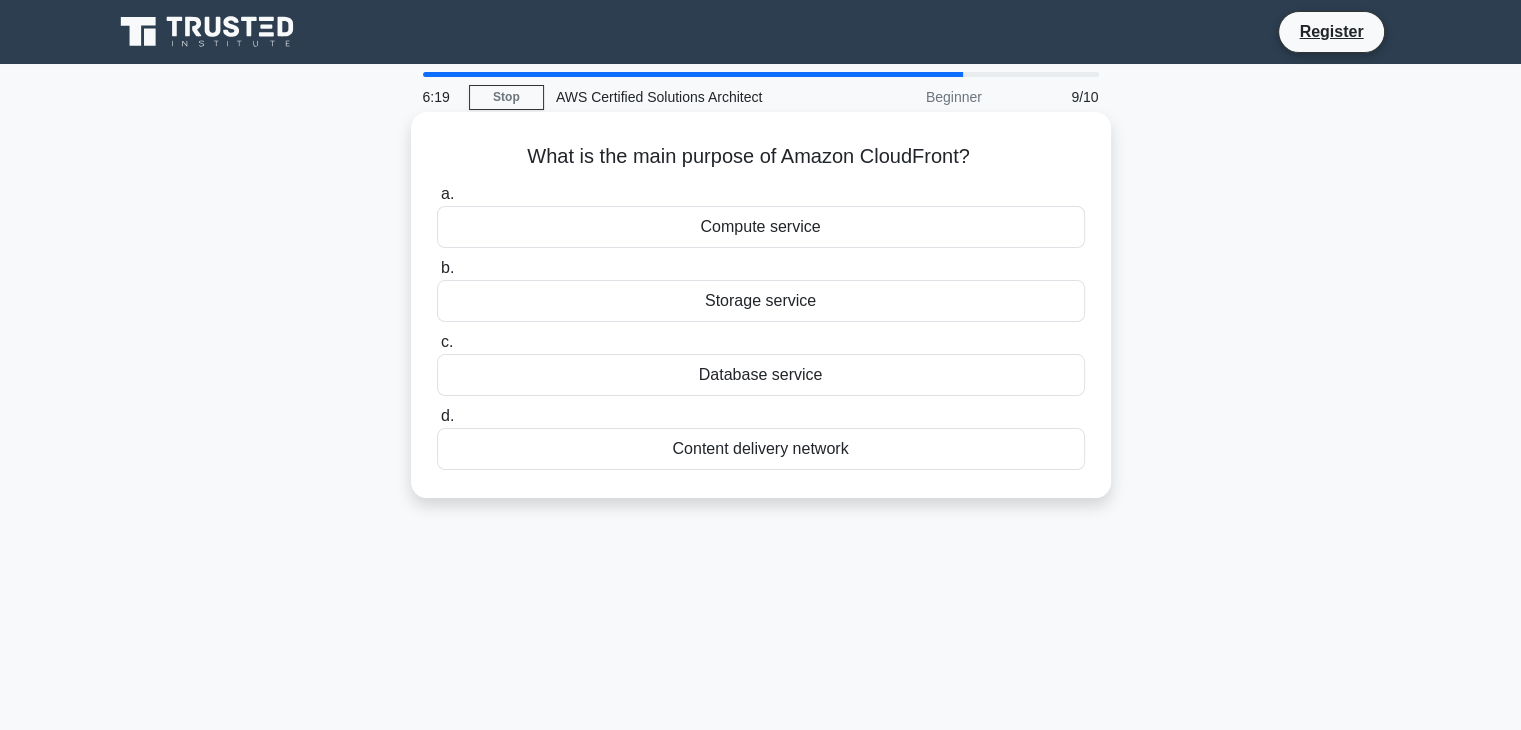 click on "Compute service" at bounding box center [761, 227] 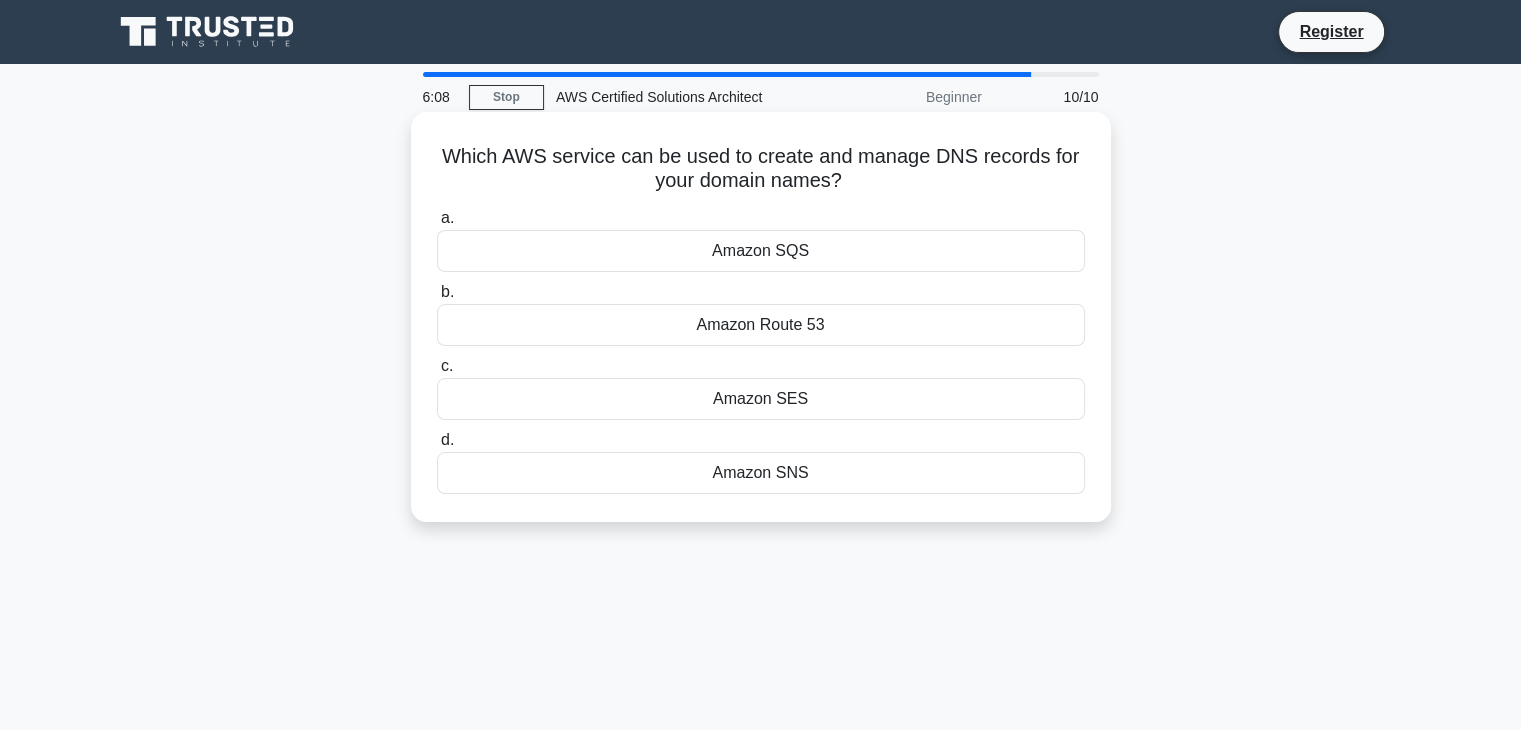 click on "Amazon SES" at bounding box center [761, 399] 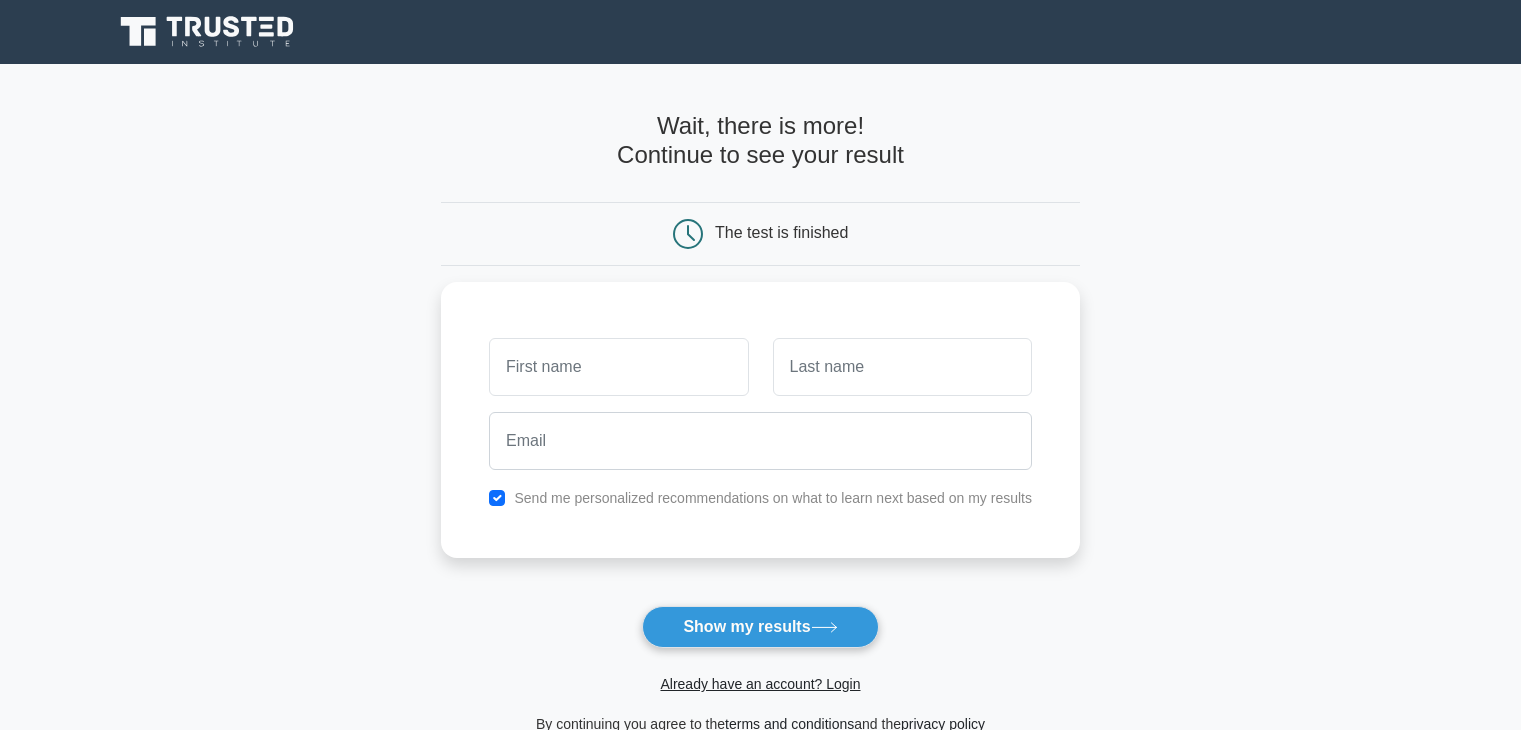 scroll, scrollTop: 0, scrollLeft: 0, axis: both 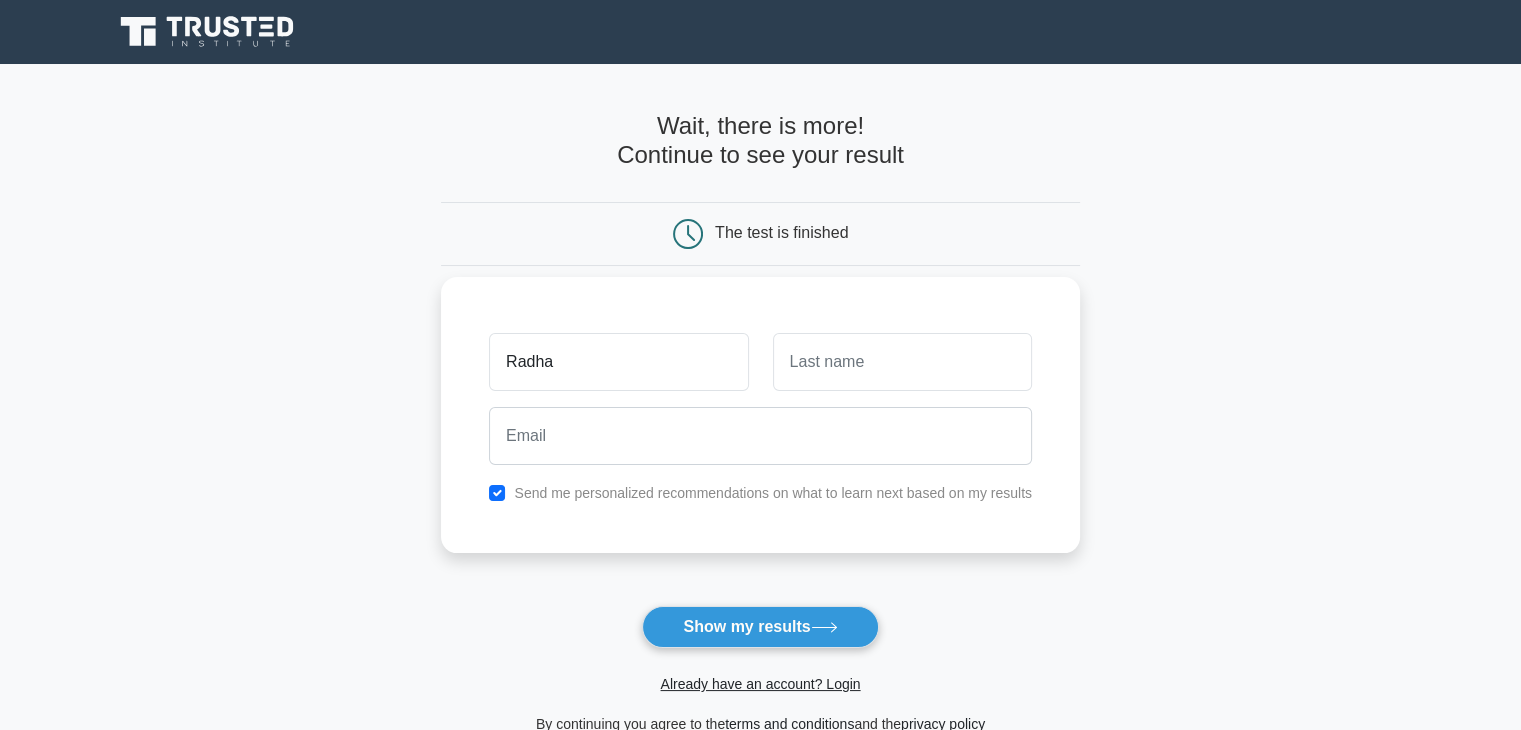 type on "Radha" 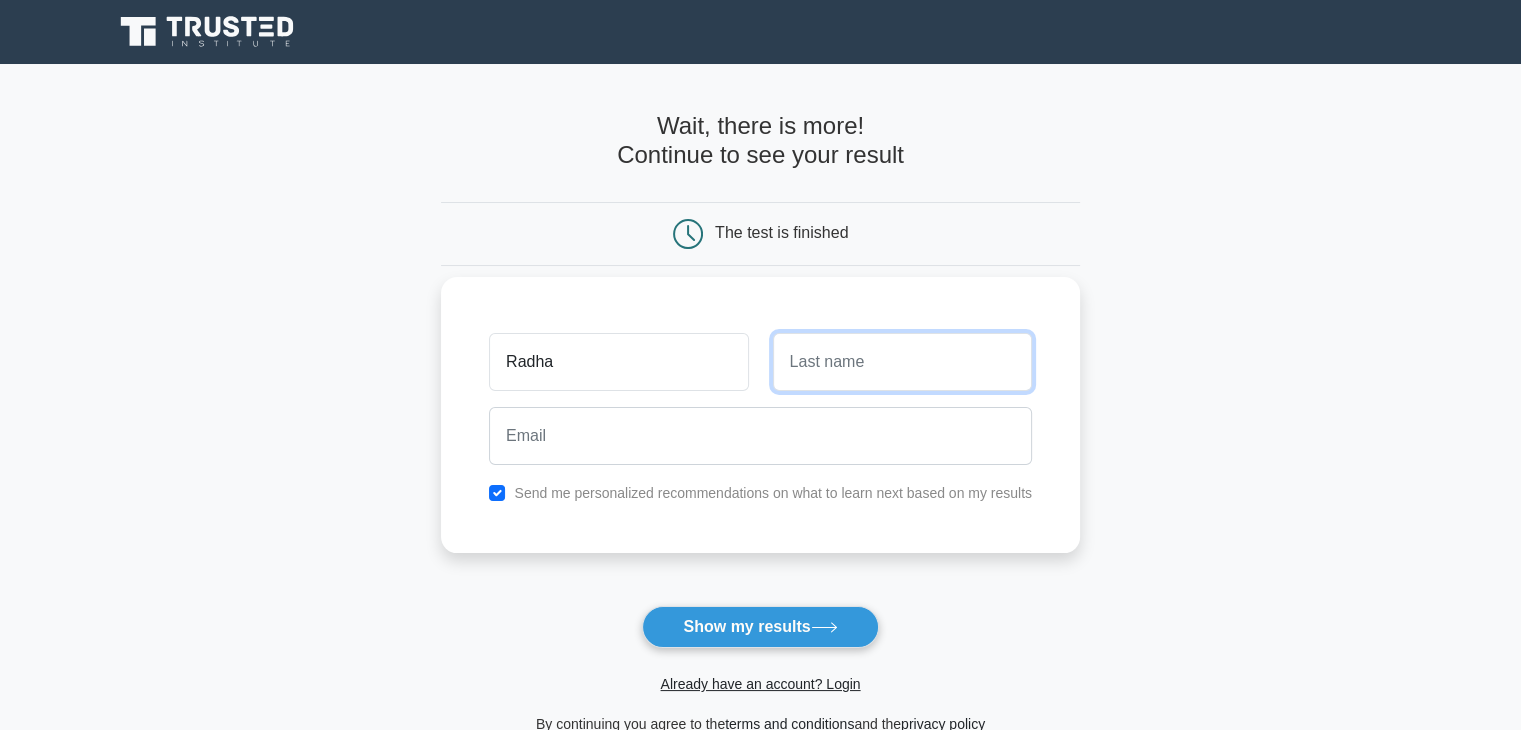 click at bounding box center (902, 362) 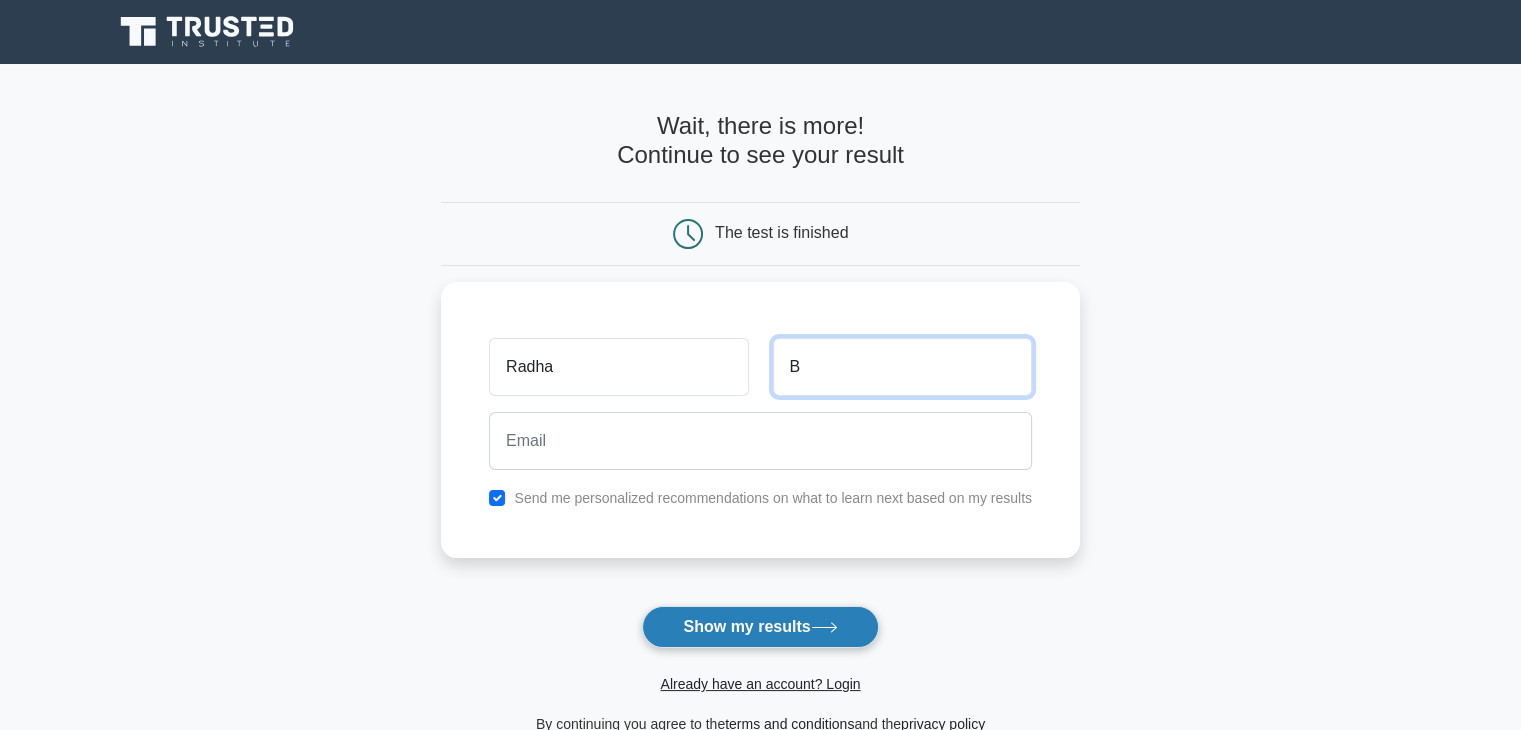 type on "B" 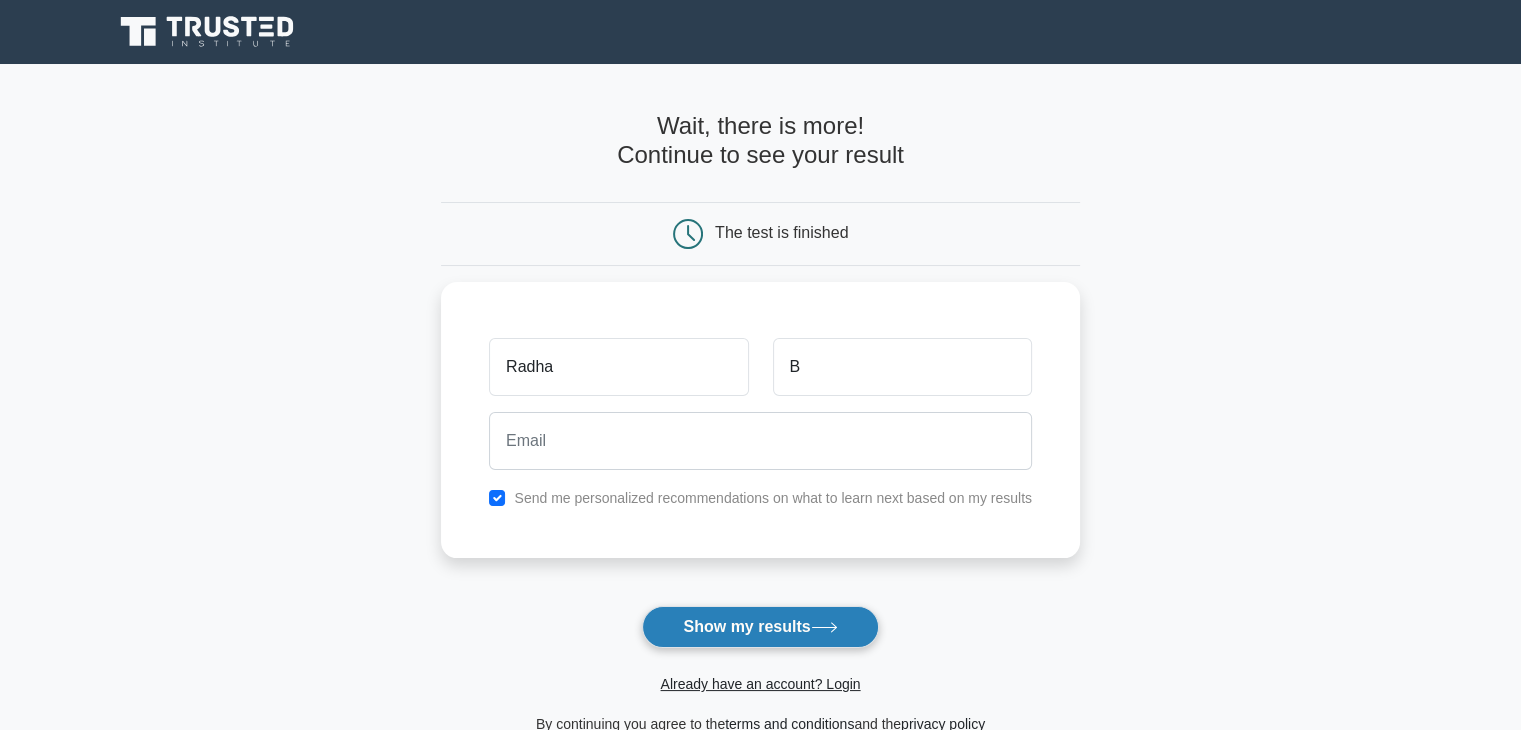 click on "Show my results" at bounding box center [760, 627] 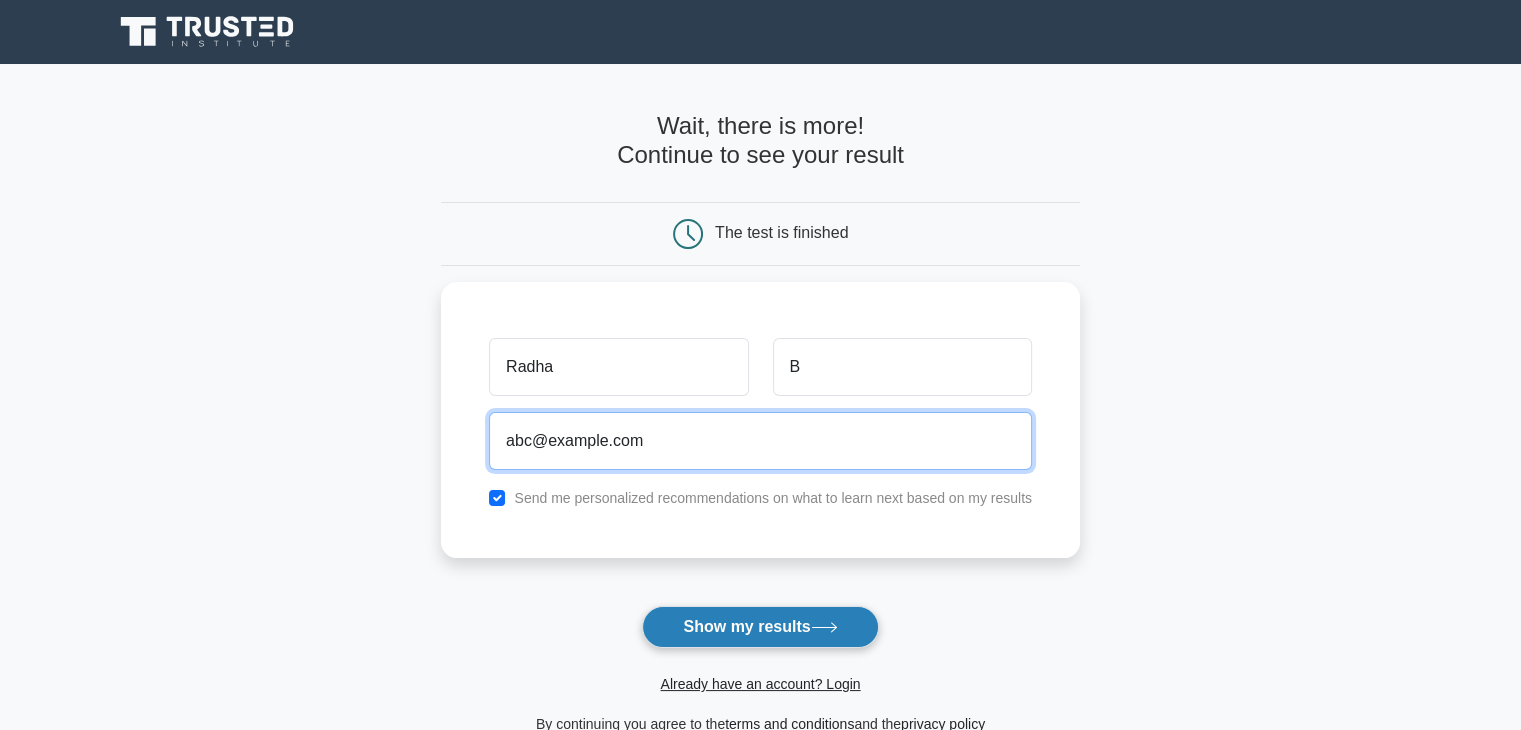type on "[EMAIL]" 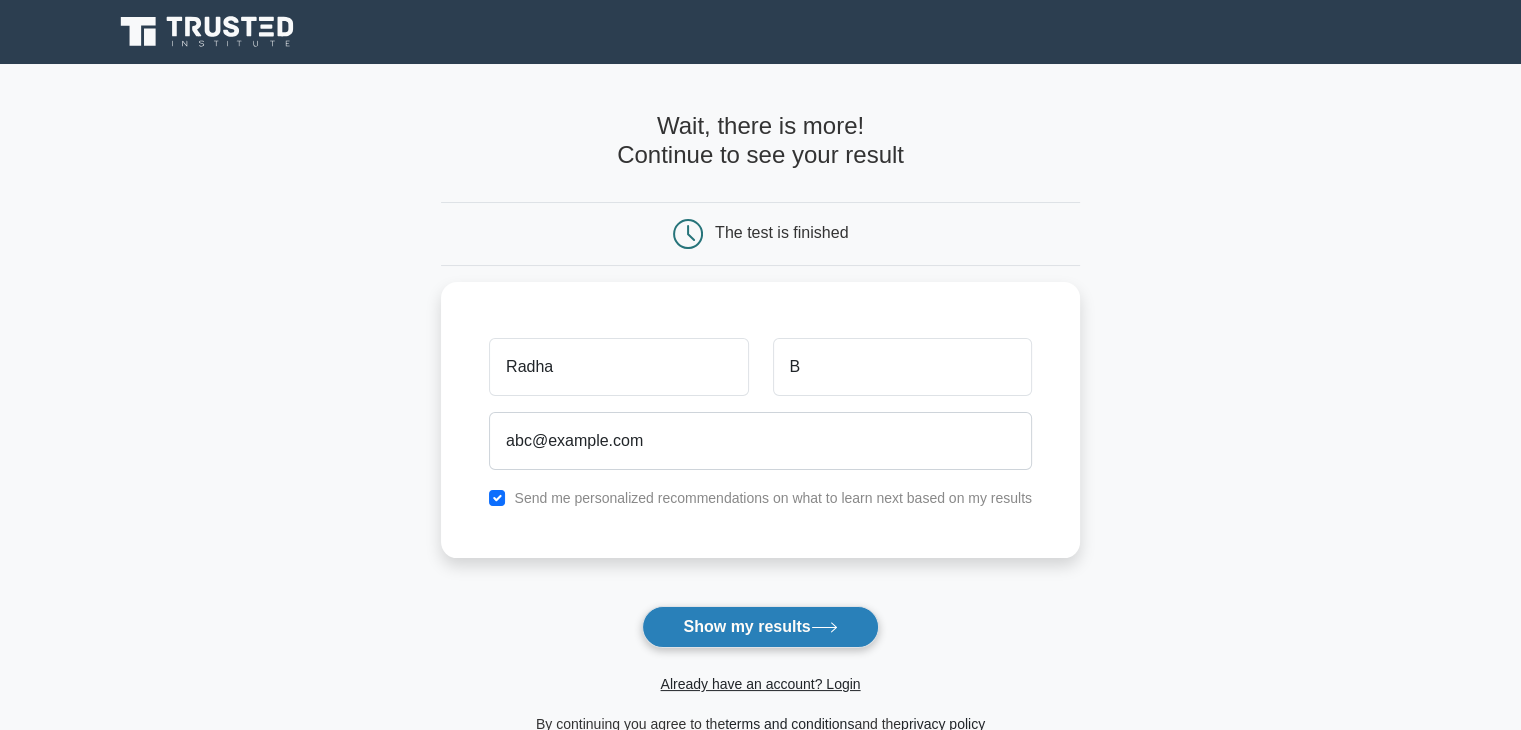 click on "Show my results" at bounding box center (760, 627) 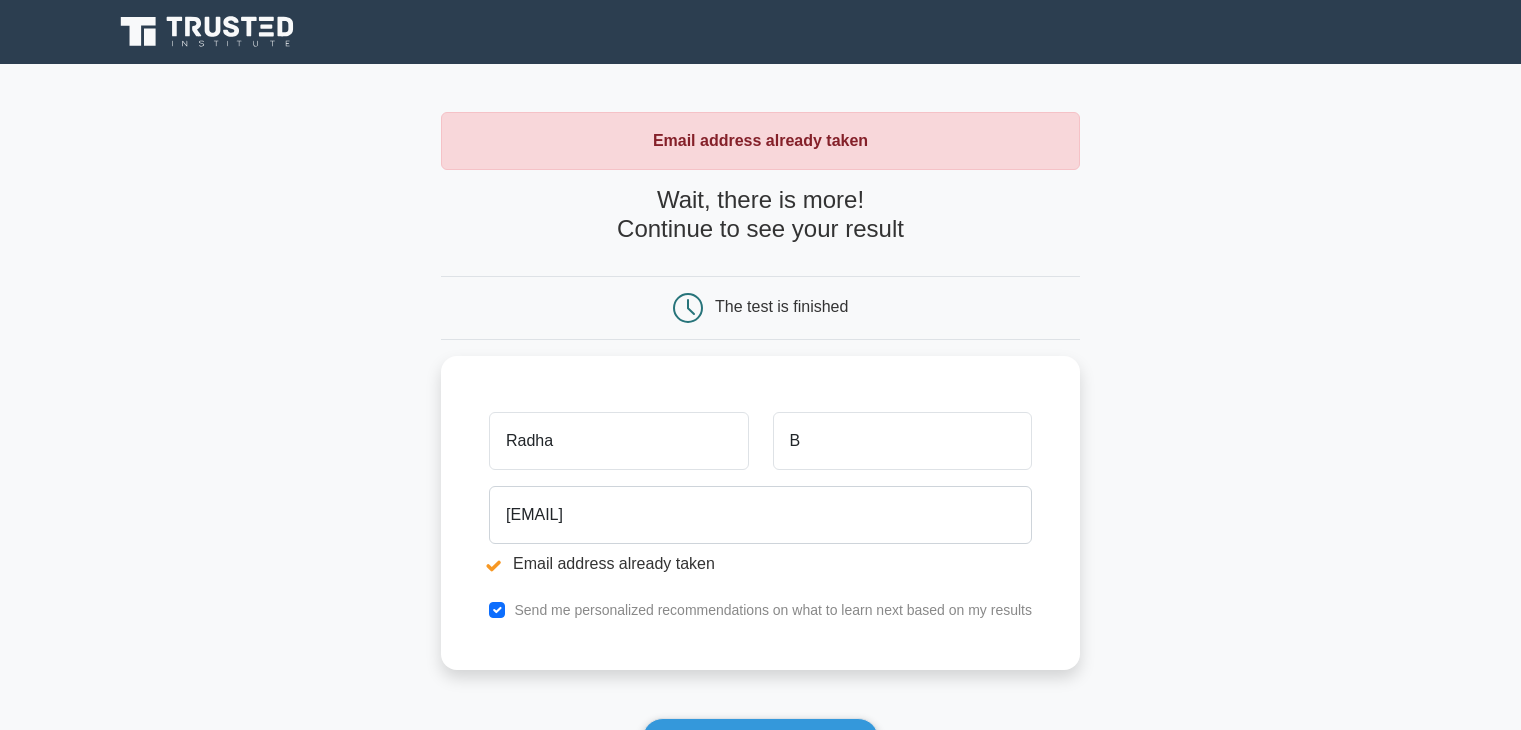 scroll, scrollTop: 0, scrollLeft: 0, axis: both 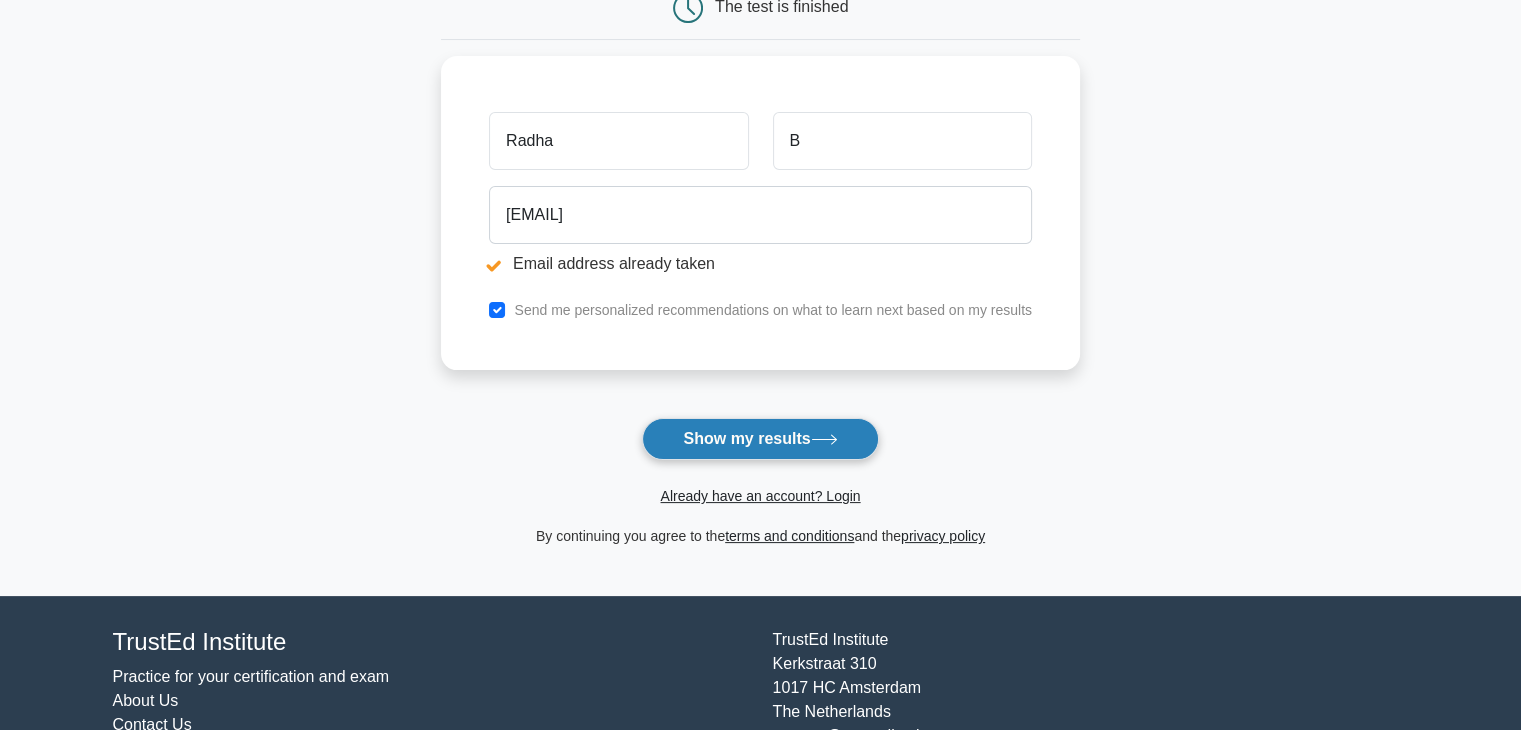 click on "Show my results" at bounding box center [760, 439] 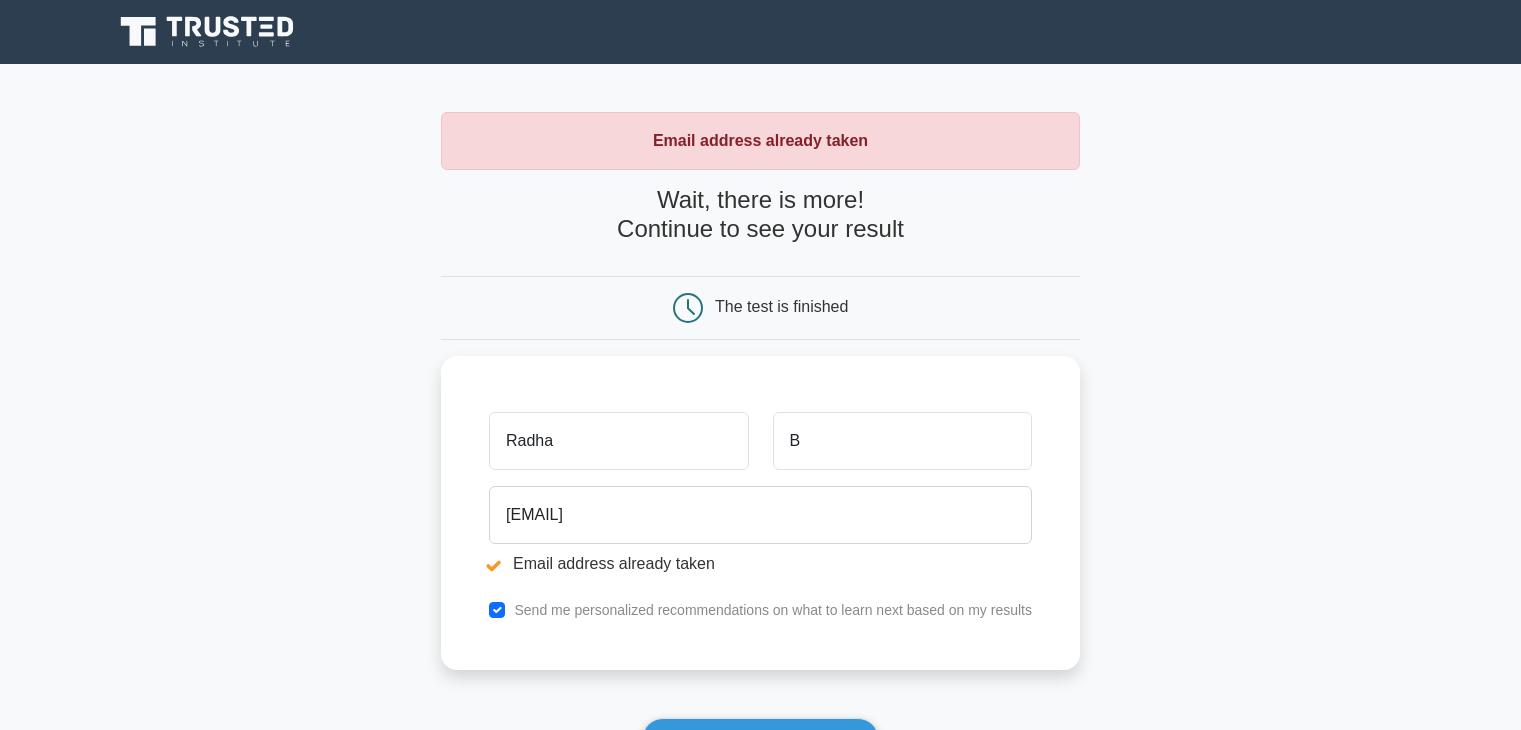 scroll, scrollTop: 0, scrollLeft: 0, axis: both 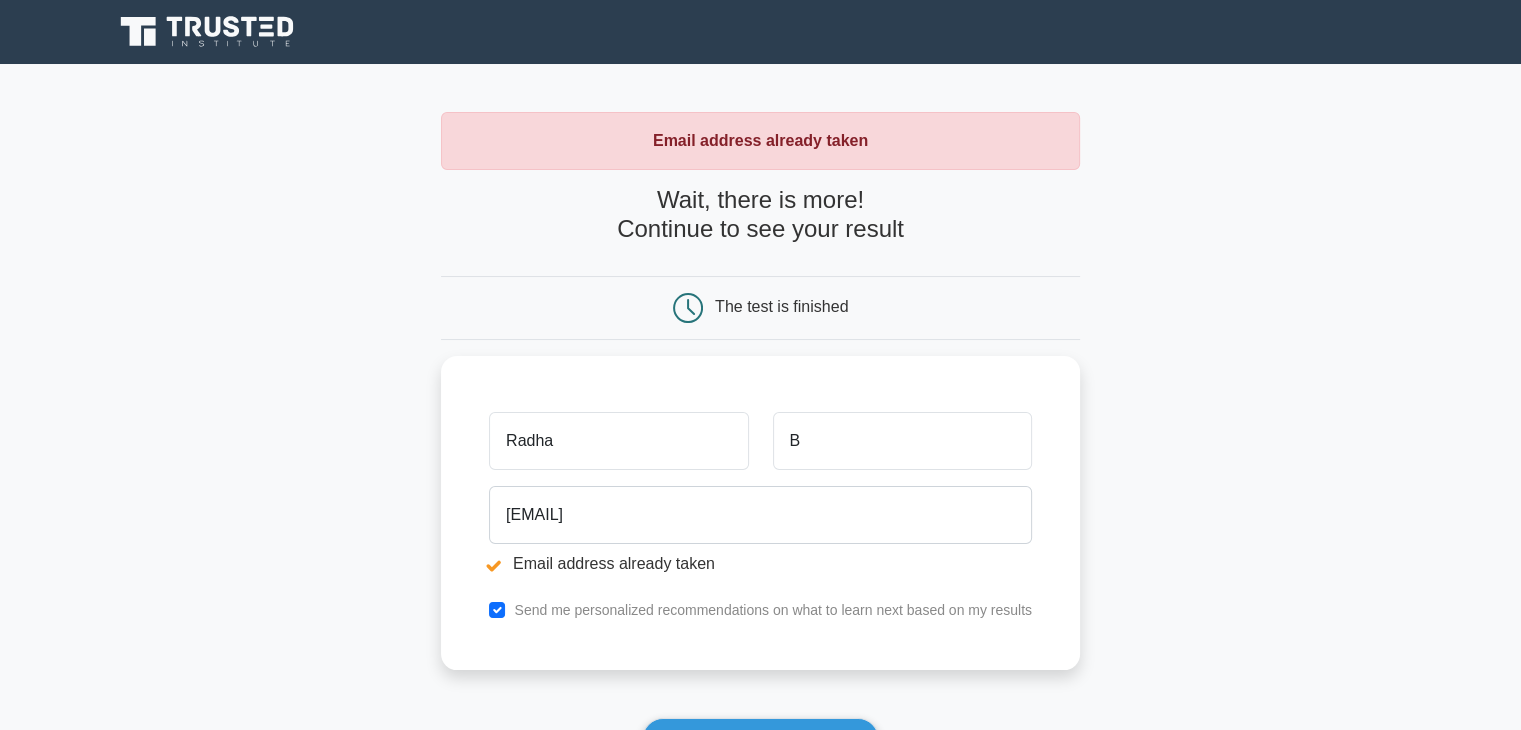 drag, startPoint x: 652, startPoint y: 197, endPoint x: 888, endPoint y: 198, distance: 236.00212 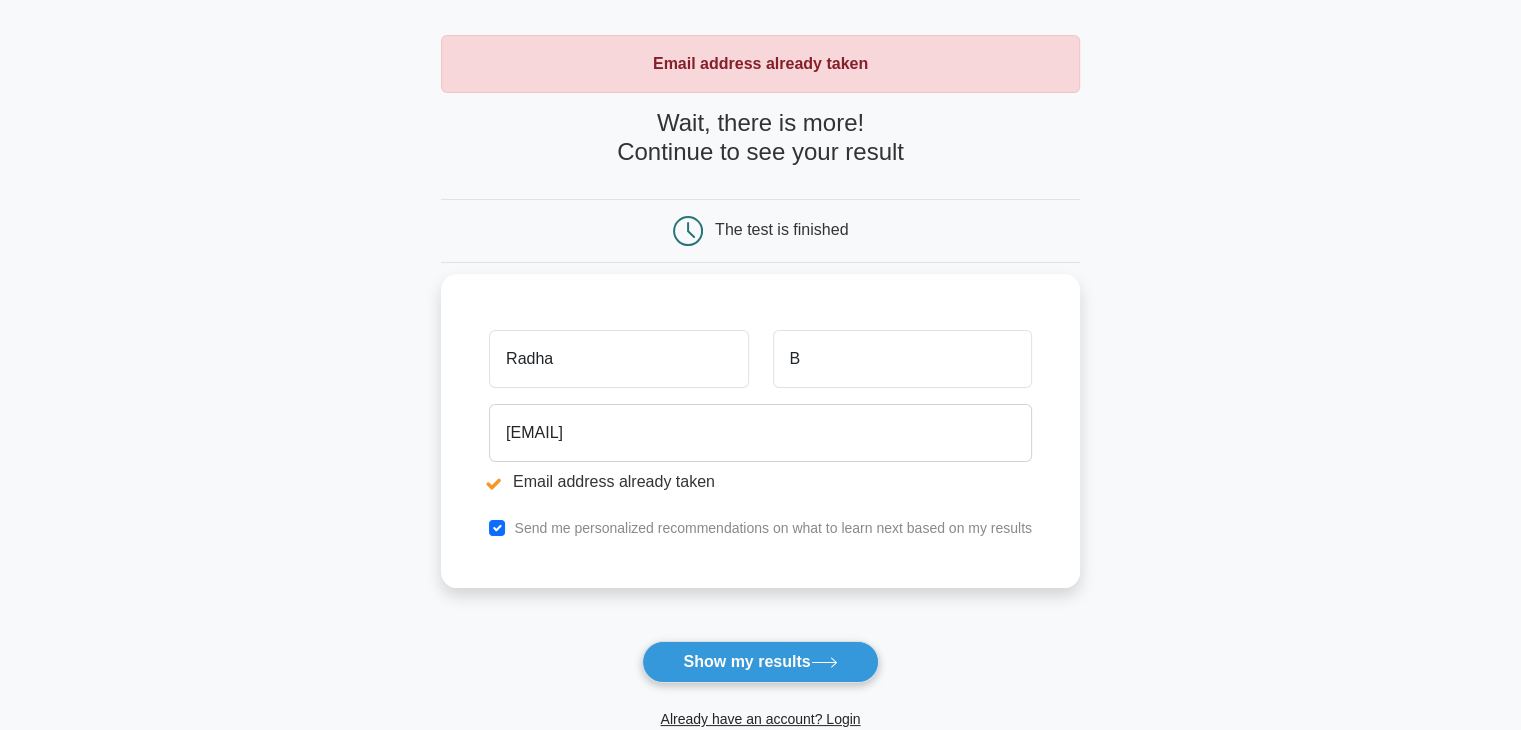 scroll, scrollTop: 200, scrollLeft: 0, axis: vertical 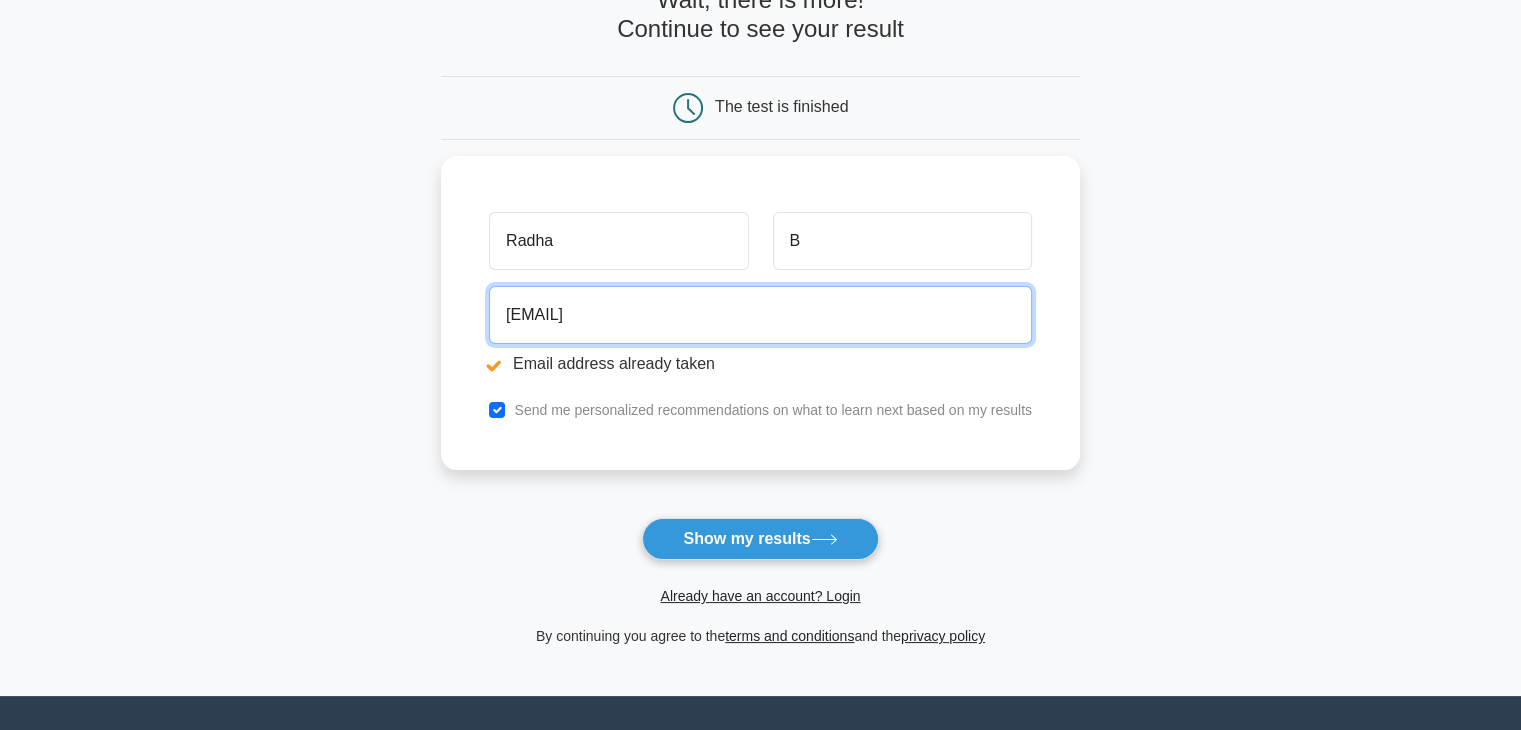 drag, startPoint x: 654, startPoint y: 309, endPoint x: 436, endPoint y: 297, distance: 218.33003 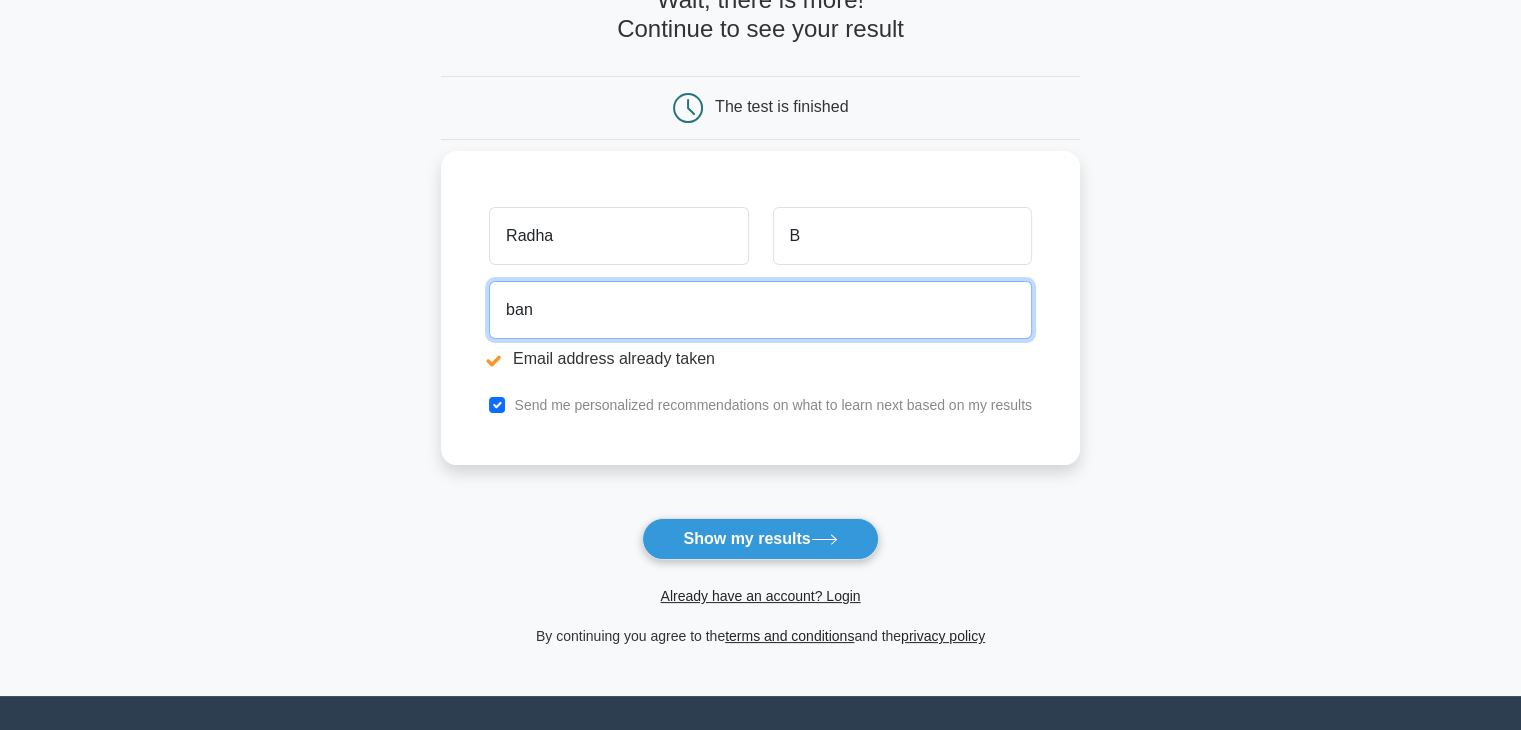 type on "[EMAIL]" 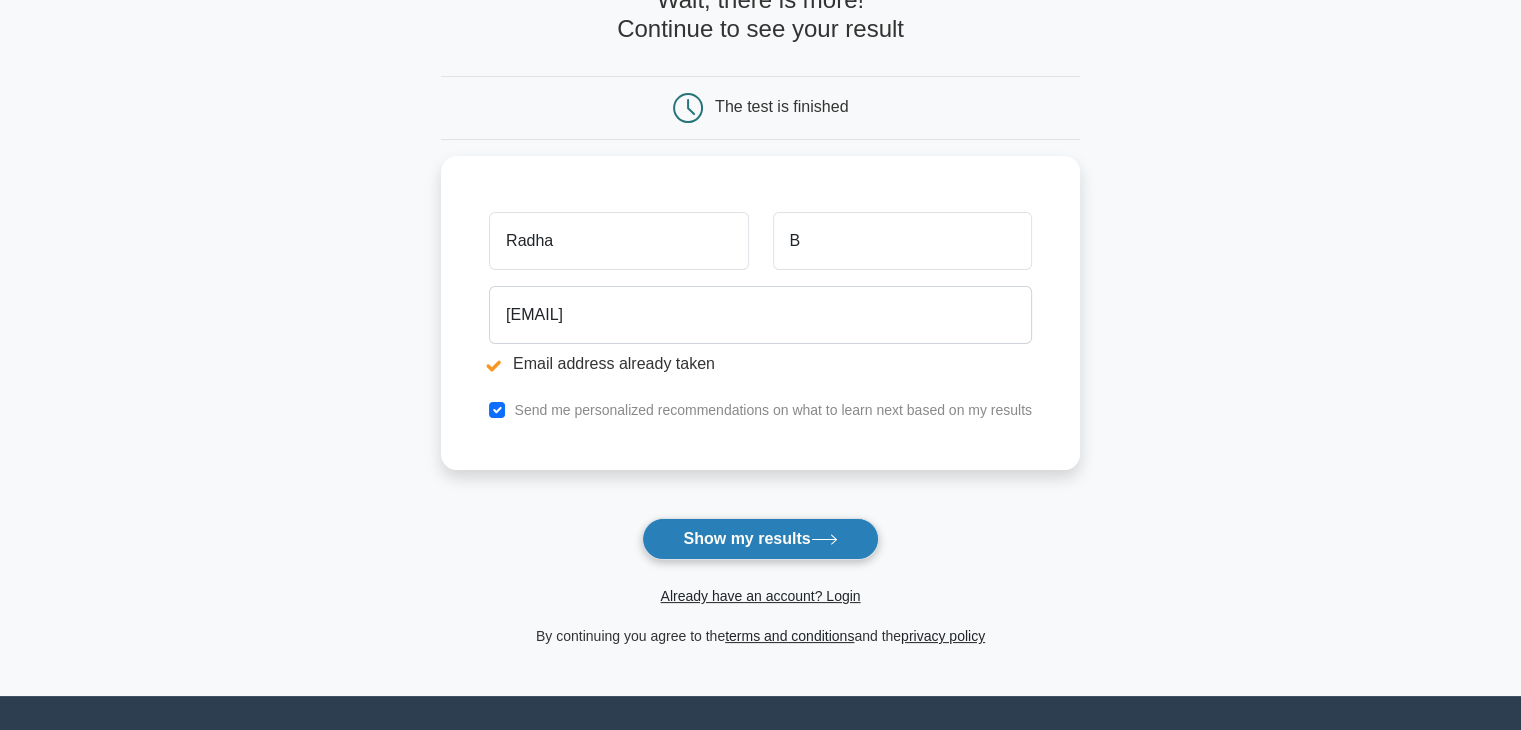 click on "Show my results" at bounding box center [760, 539] 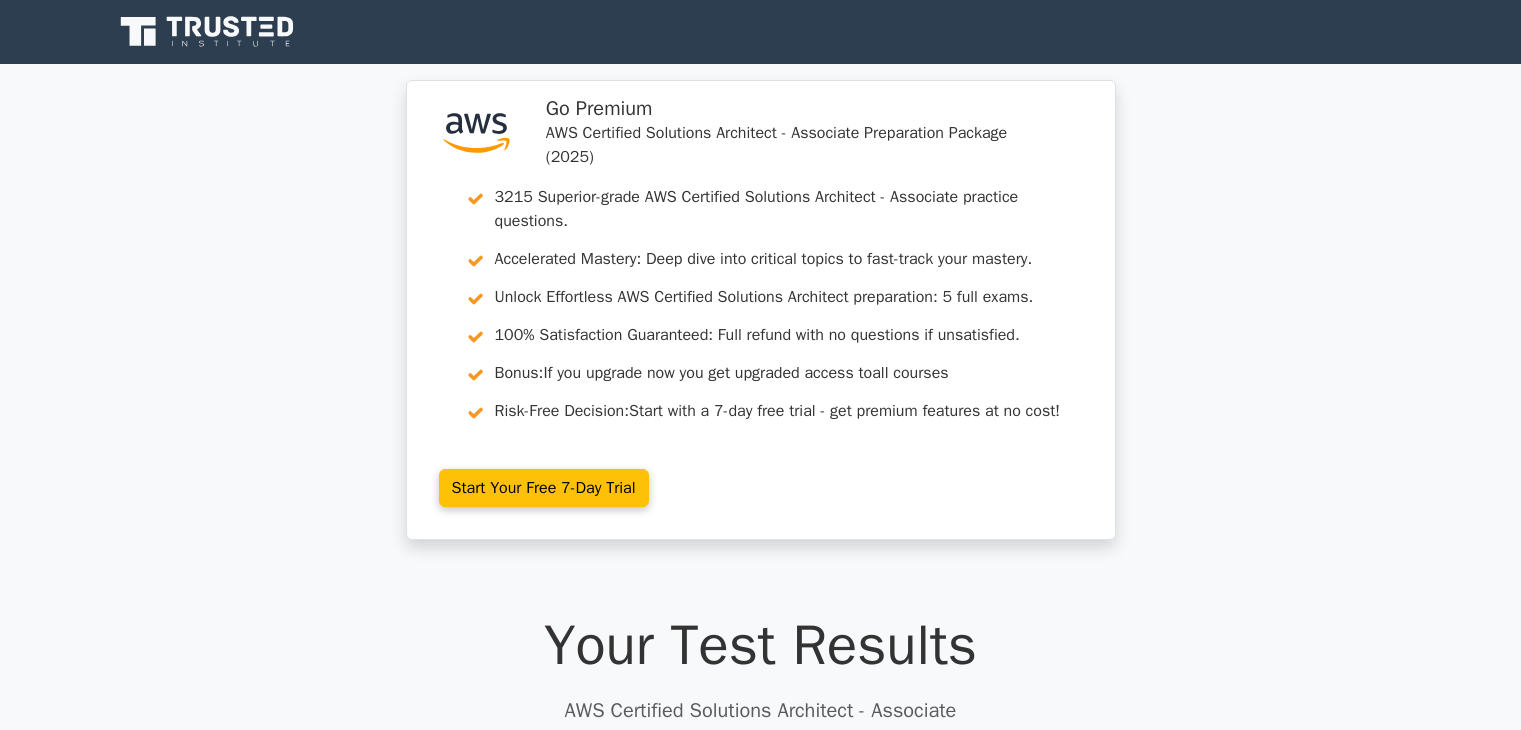 scroll, scrollTop: 0, scrollLeft: 0, axis: both 